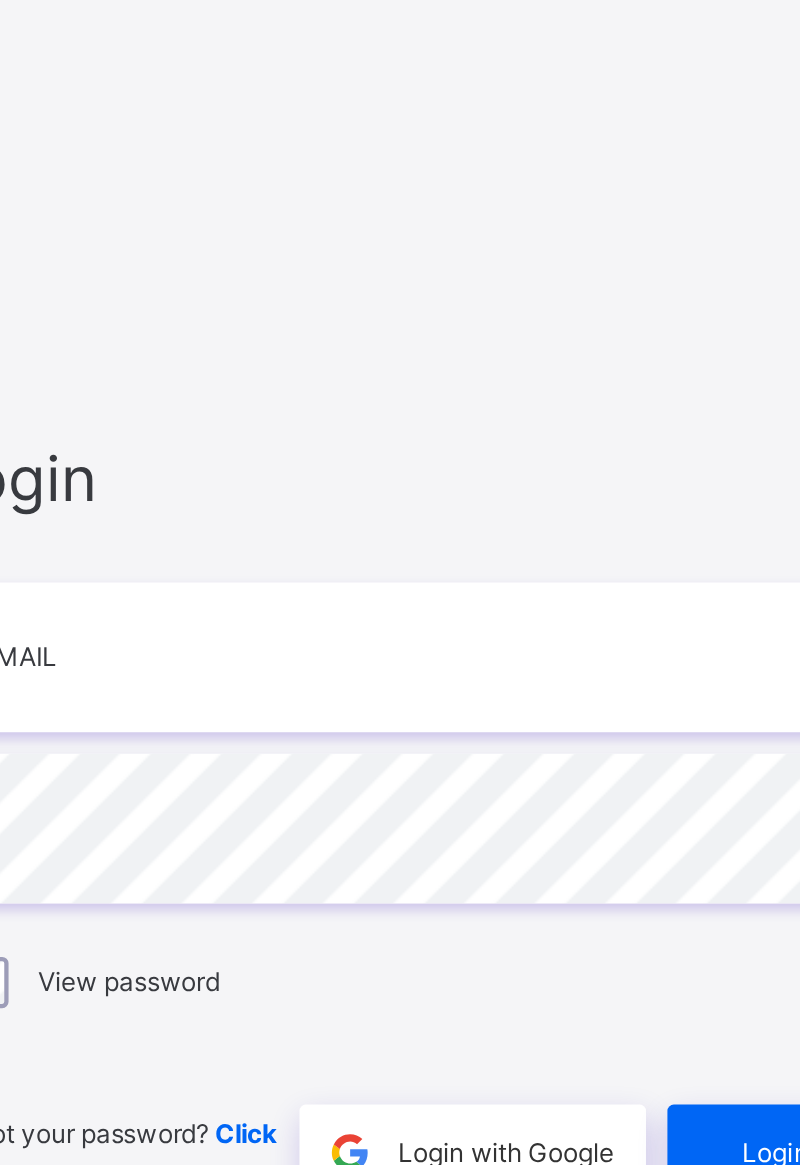scroll, scrollTop: 0, scrollLeft: 0, axis: both 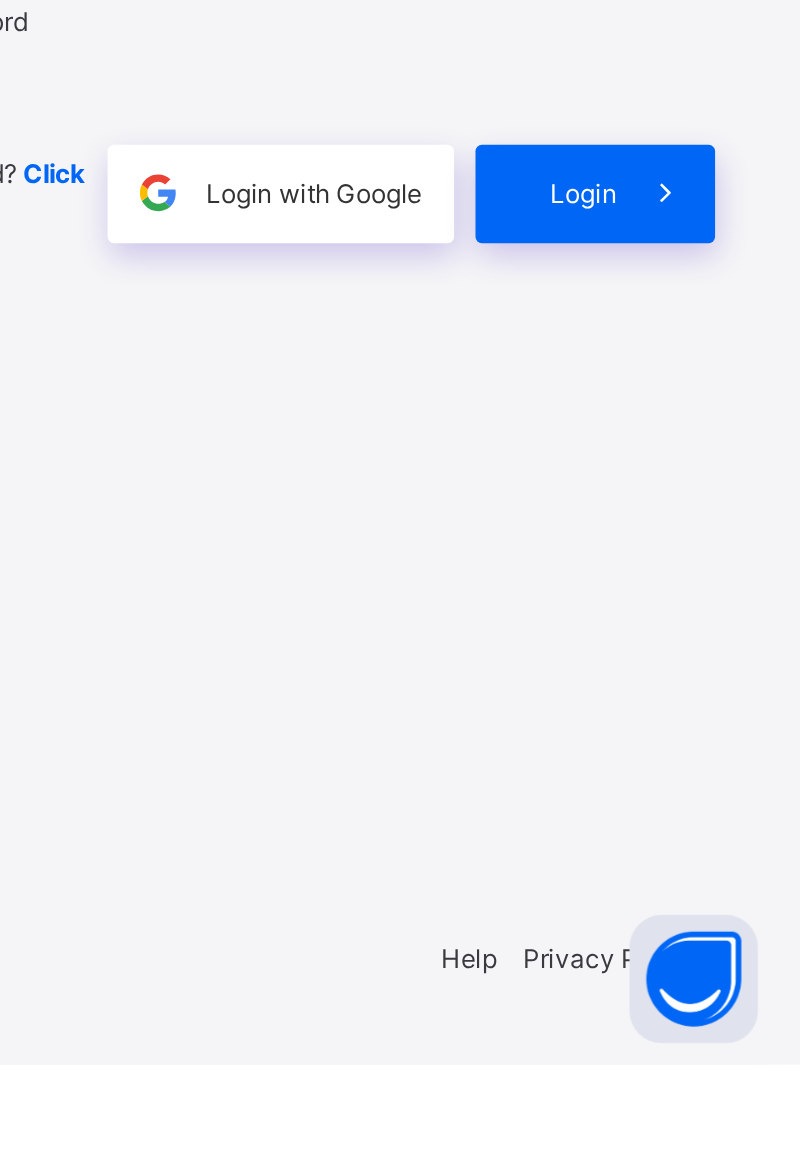 click on "Login Email Password View password Forgot your password?   Click here Login with Google Login" at bounding box center [533, 601] 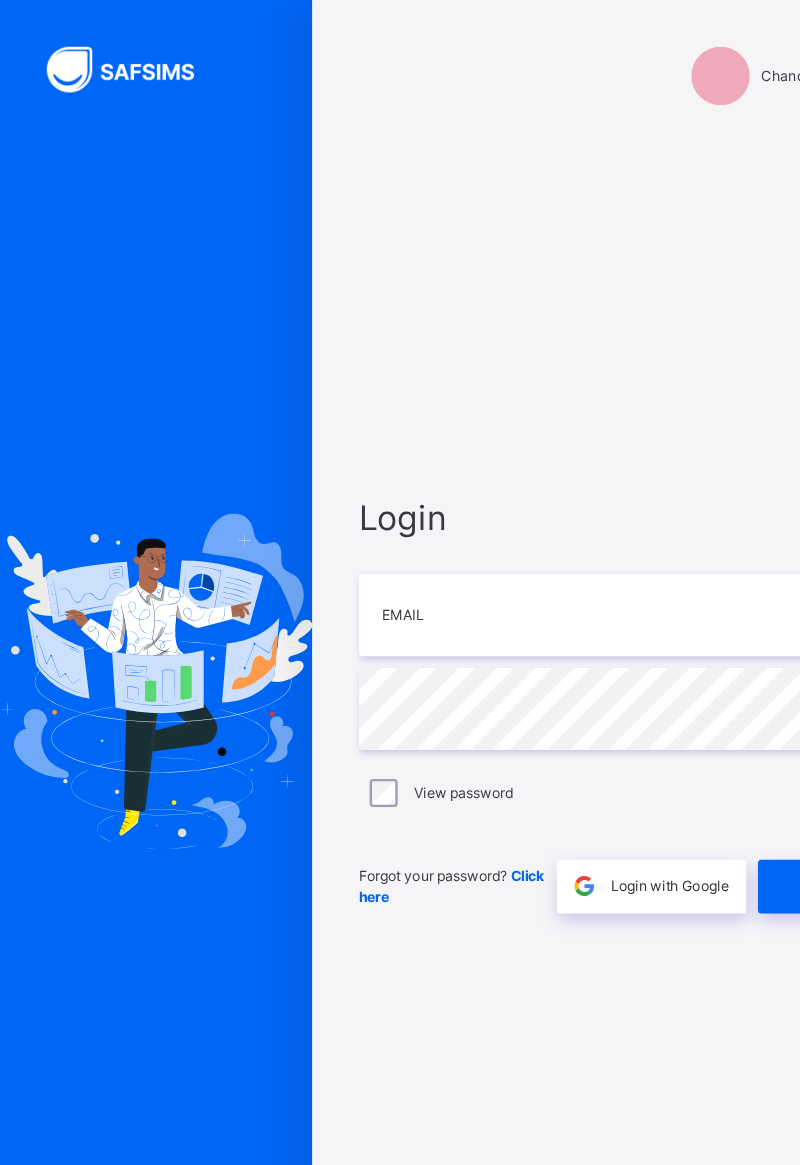 scroll, scrollTop: 4, scrollLeft: 0, axis: vertical 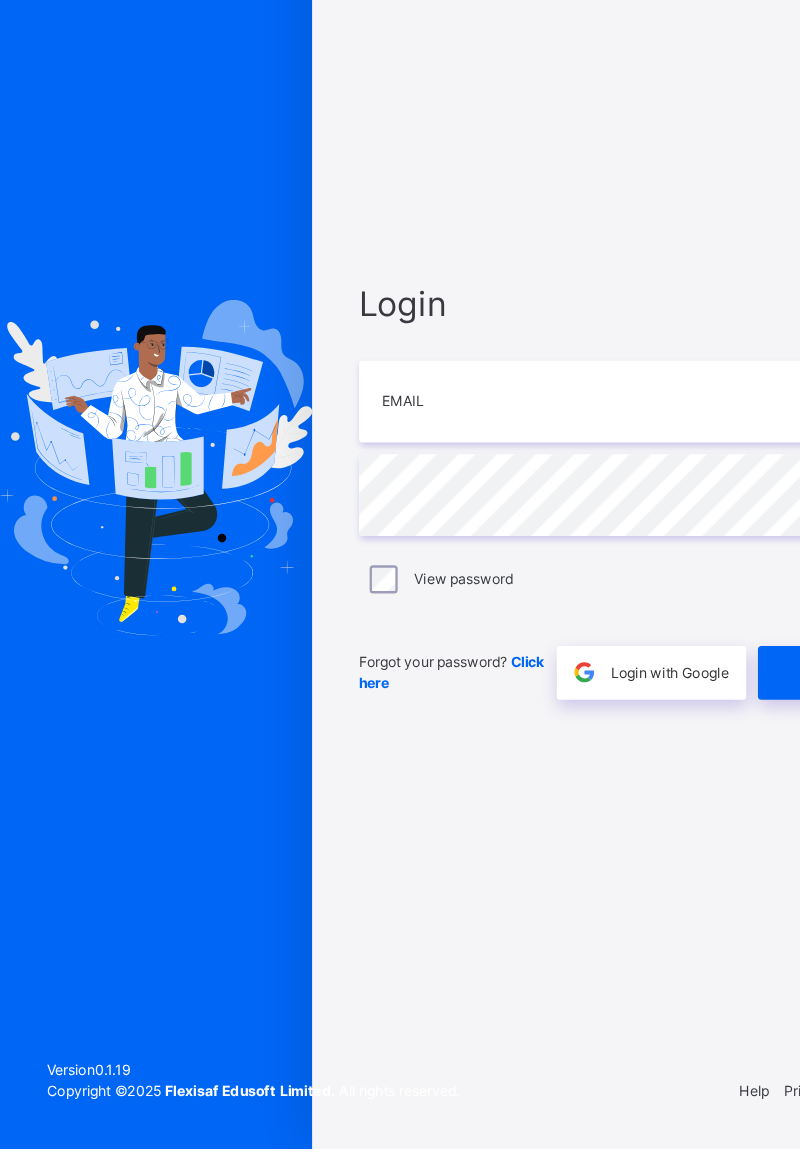 click at bounding box center (133, 582) 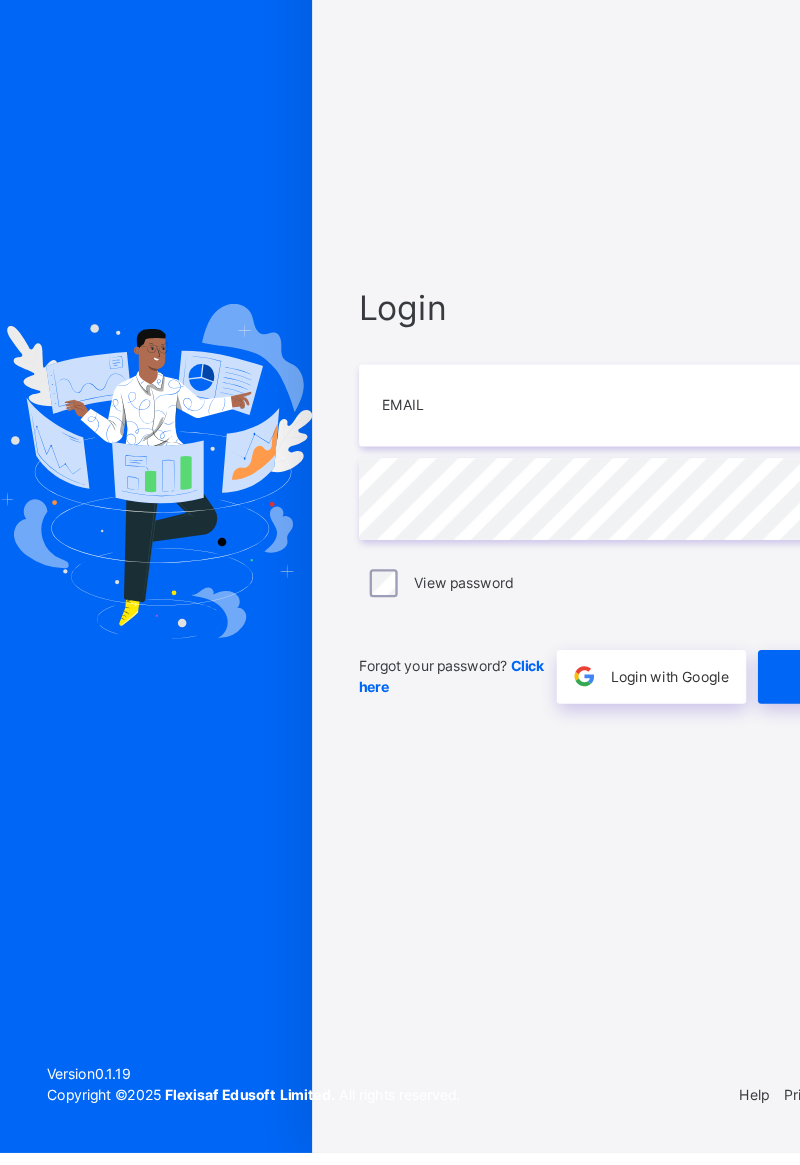 scroll, scrollTop: 0, scrollLeft: 0, axis: both 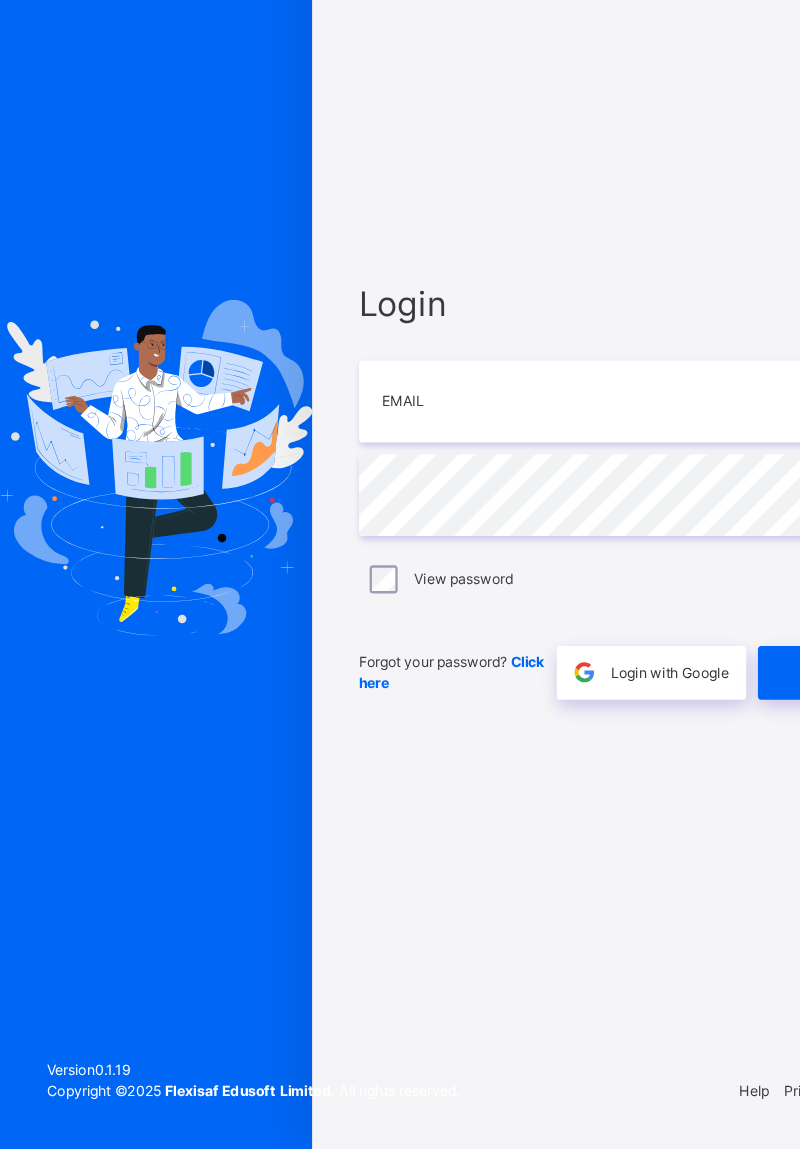 click at bounding box center (133, 582) 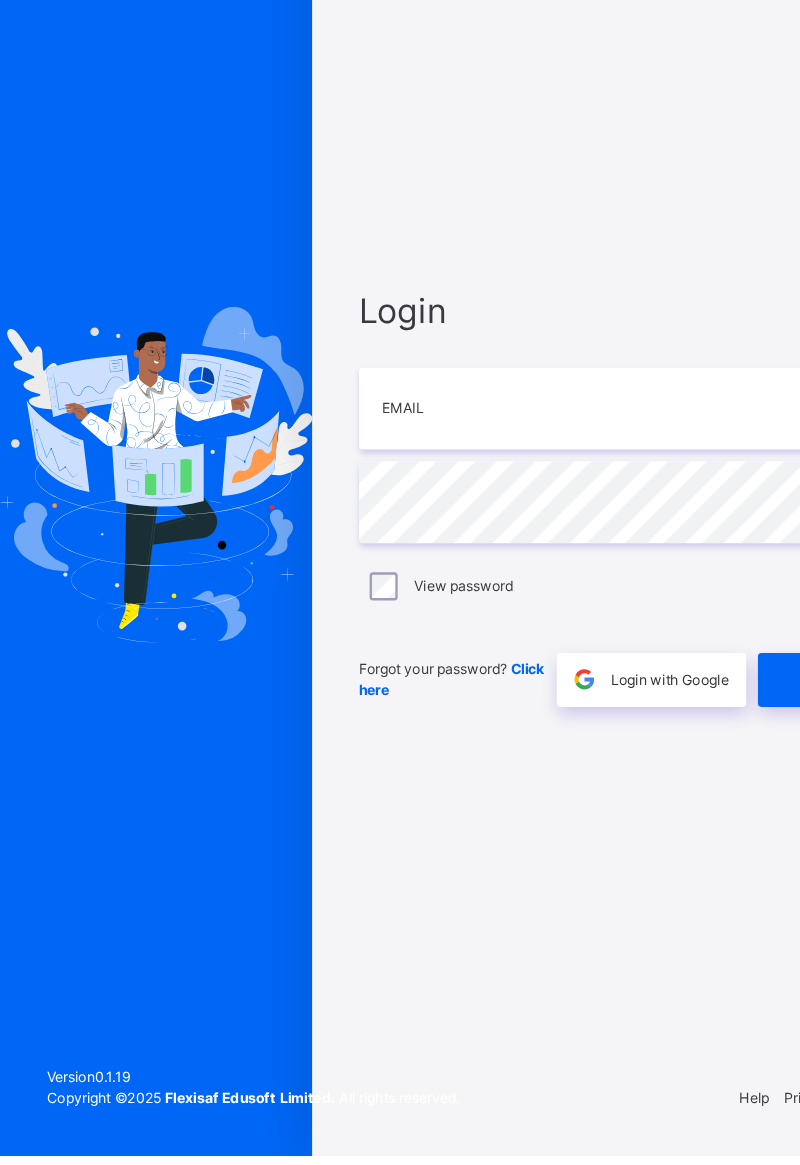 scroll, scrollTop: 0, scrollLeft: 0, axis: both 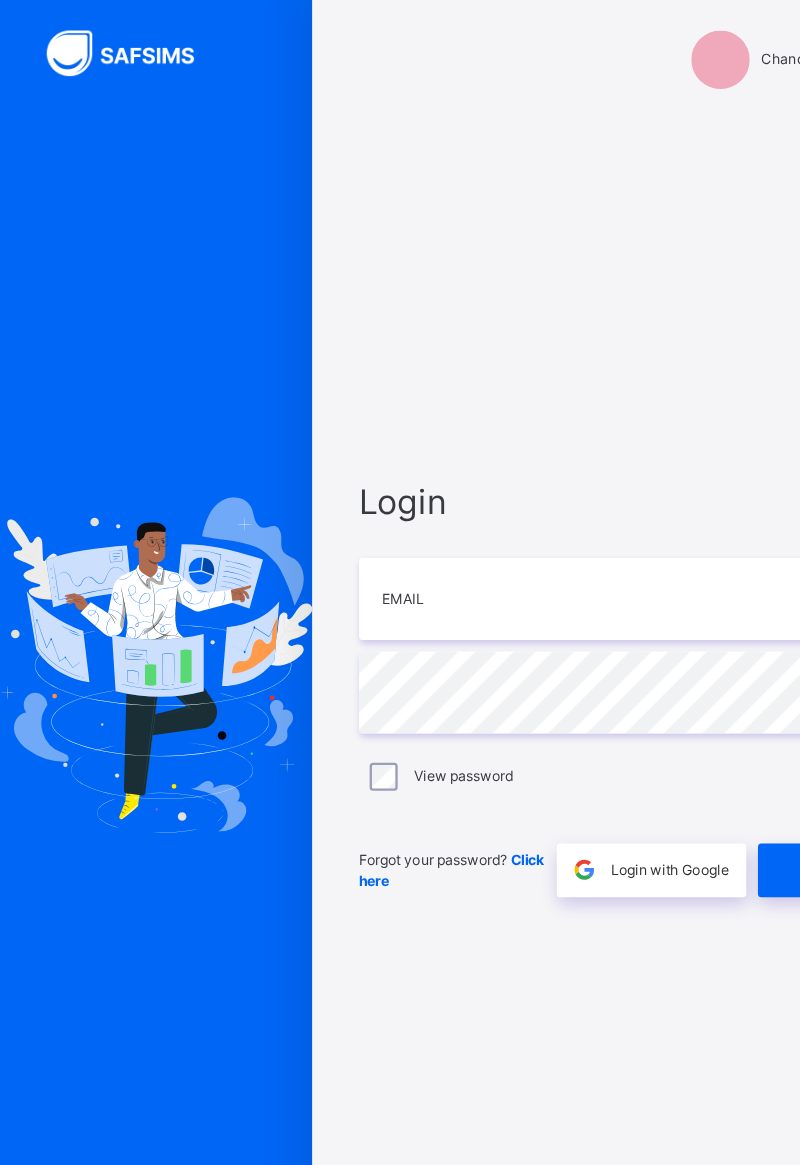 click at bounding box center [133, 582] 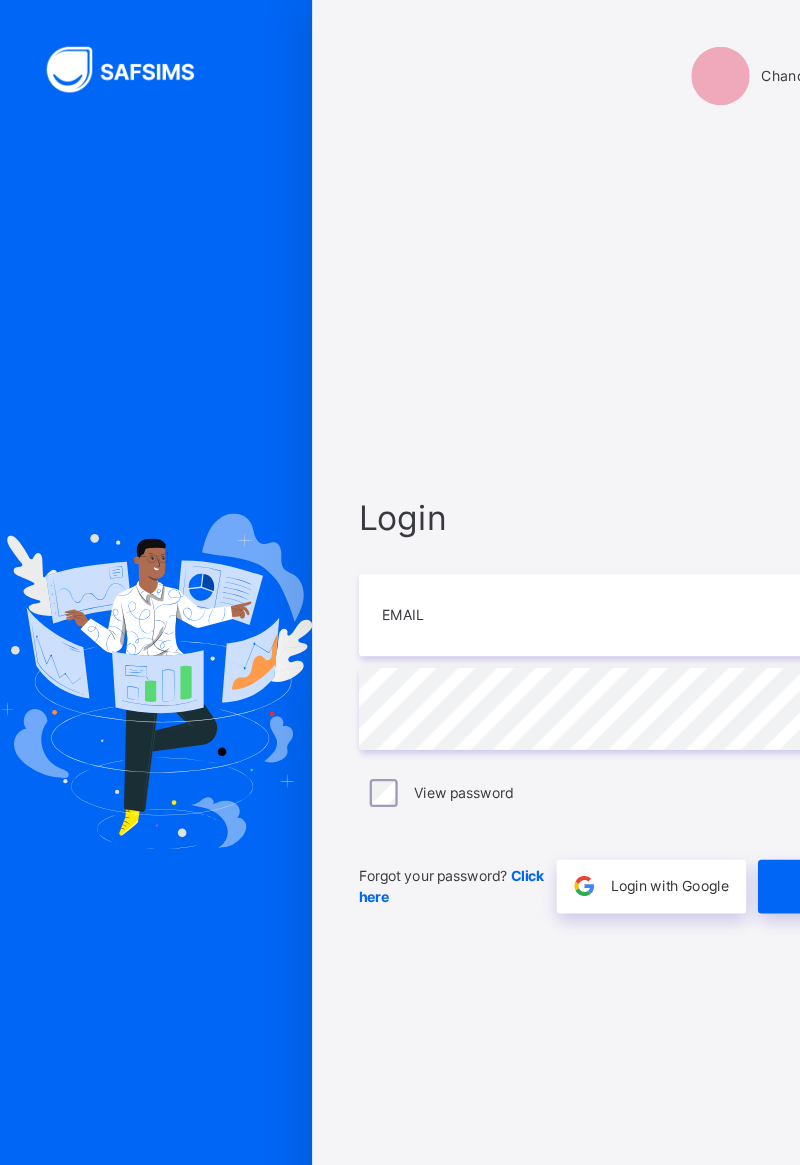 click at bounding box center (133, 582) 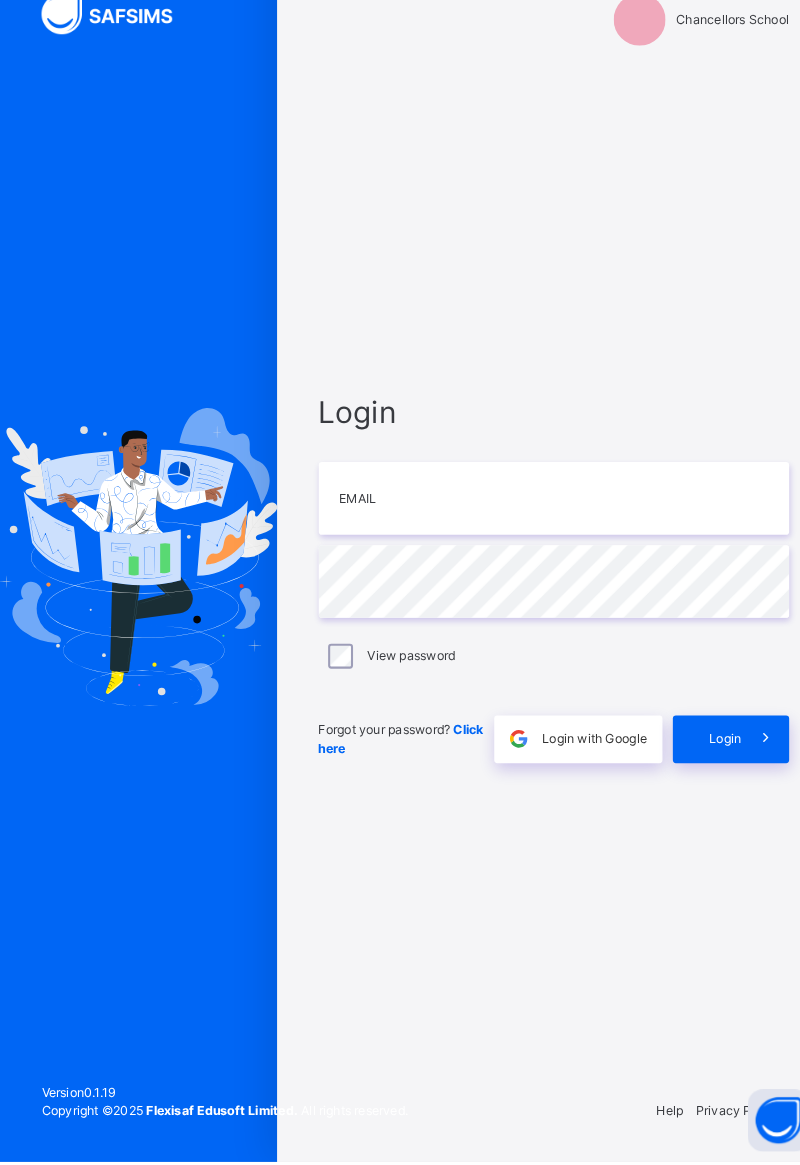 click at bounding box center [133, 582] 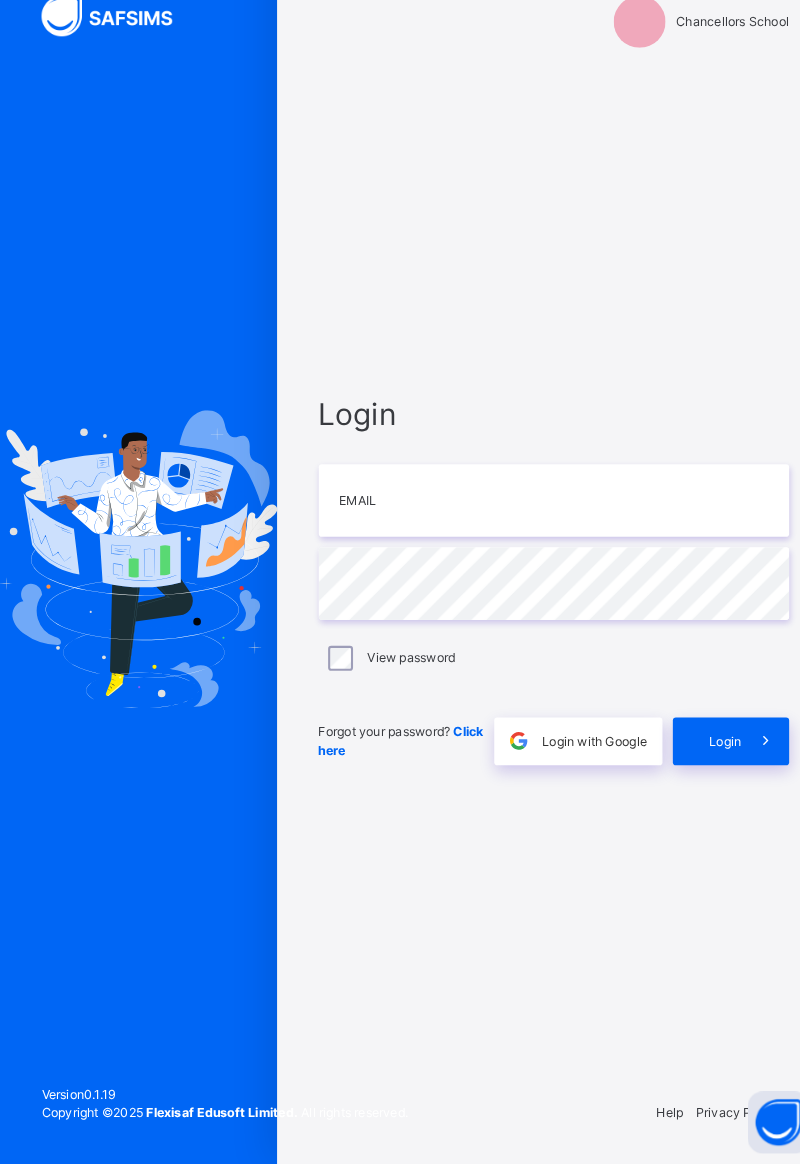 click at bounding box center [133, 582] 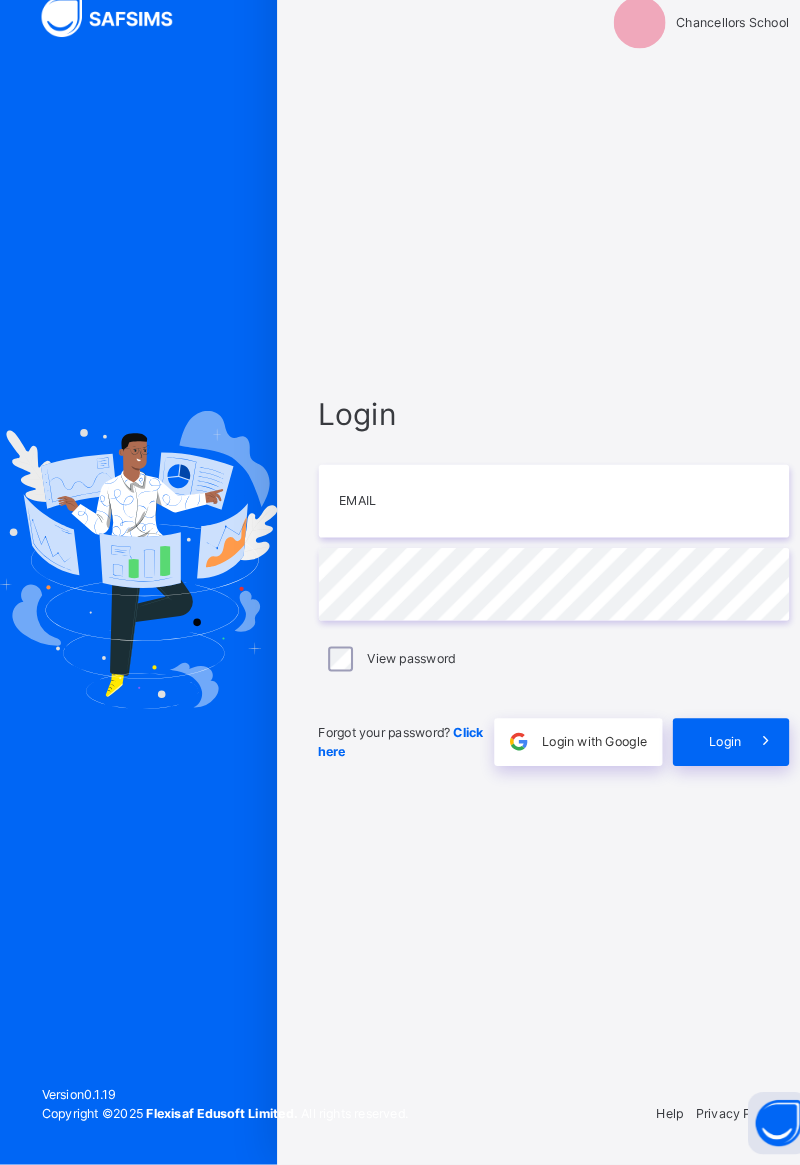 scroll, scrollTop: 0, scrollLeft: 0, axis: both 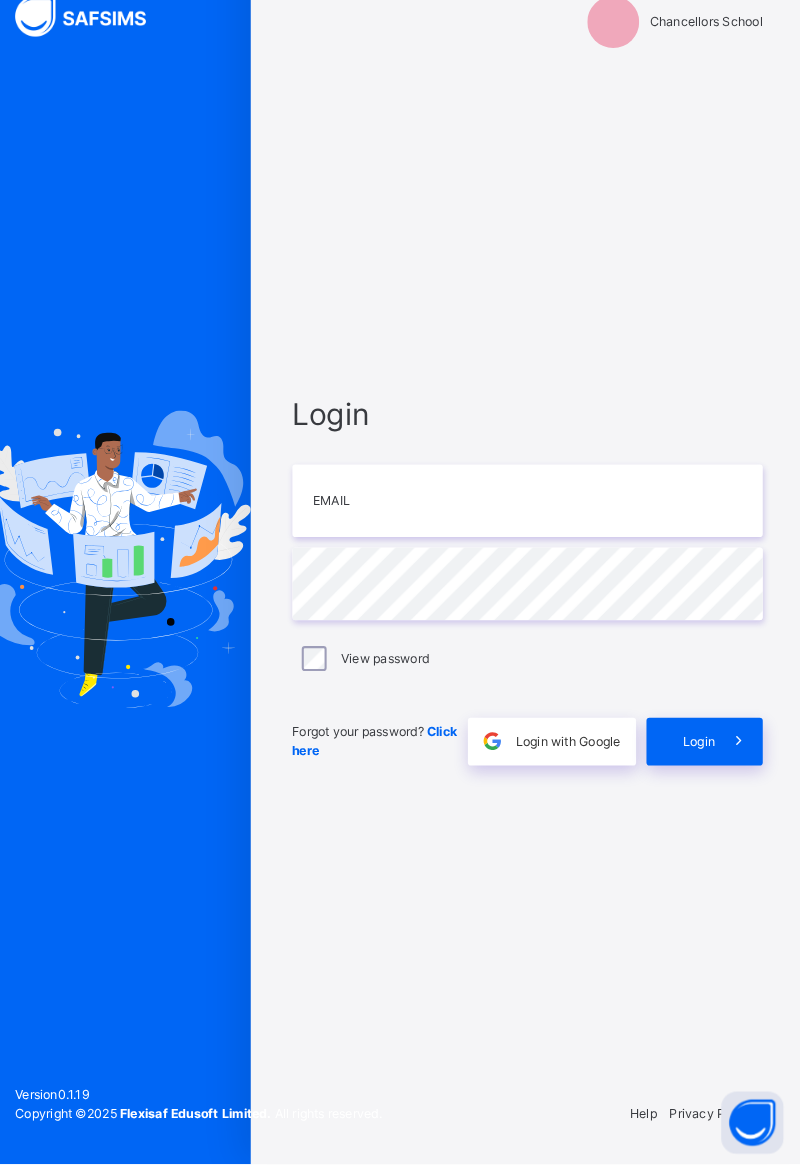 click at bounding box center [133, 582] 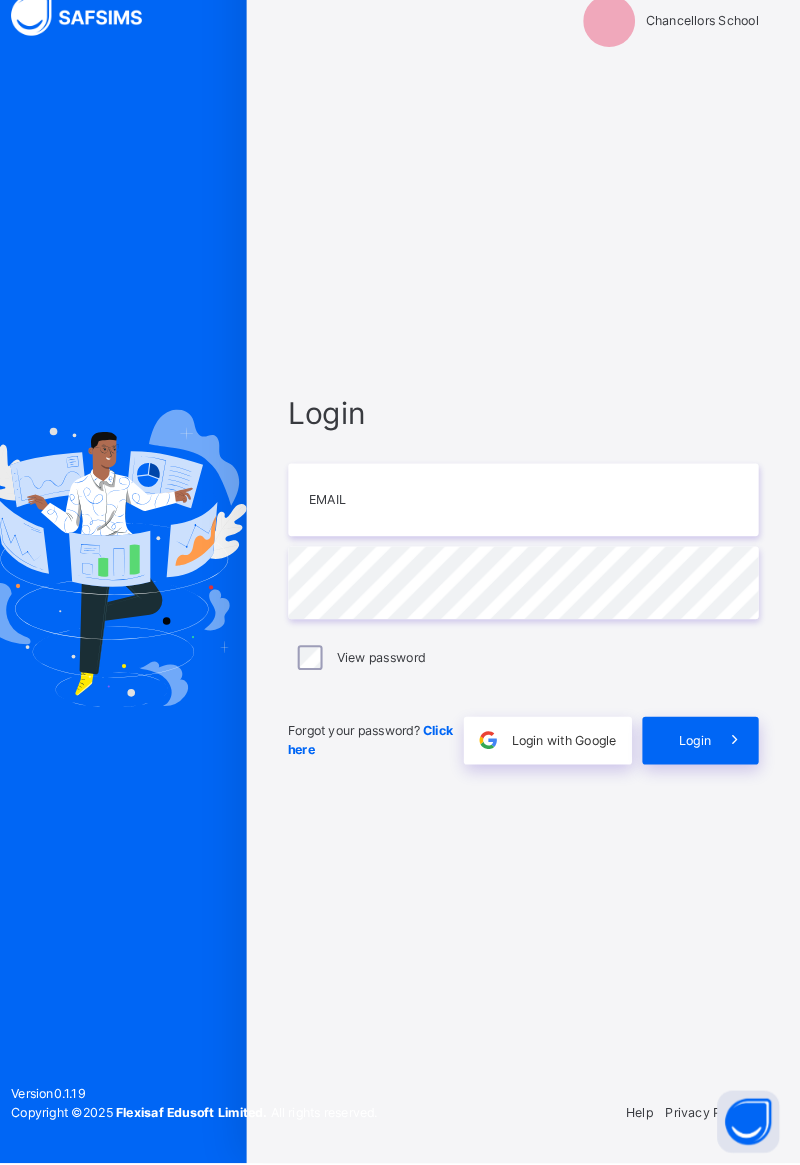 click on "Login Email Password View password Forgot your password?   Click here Login with Google Login" at bounding box center [533, 601] 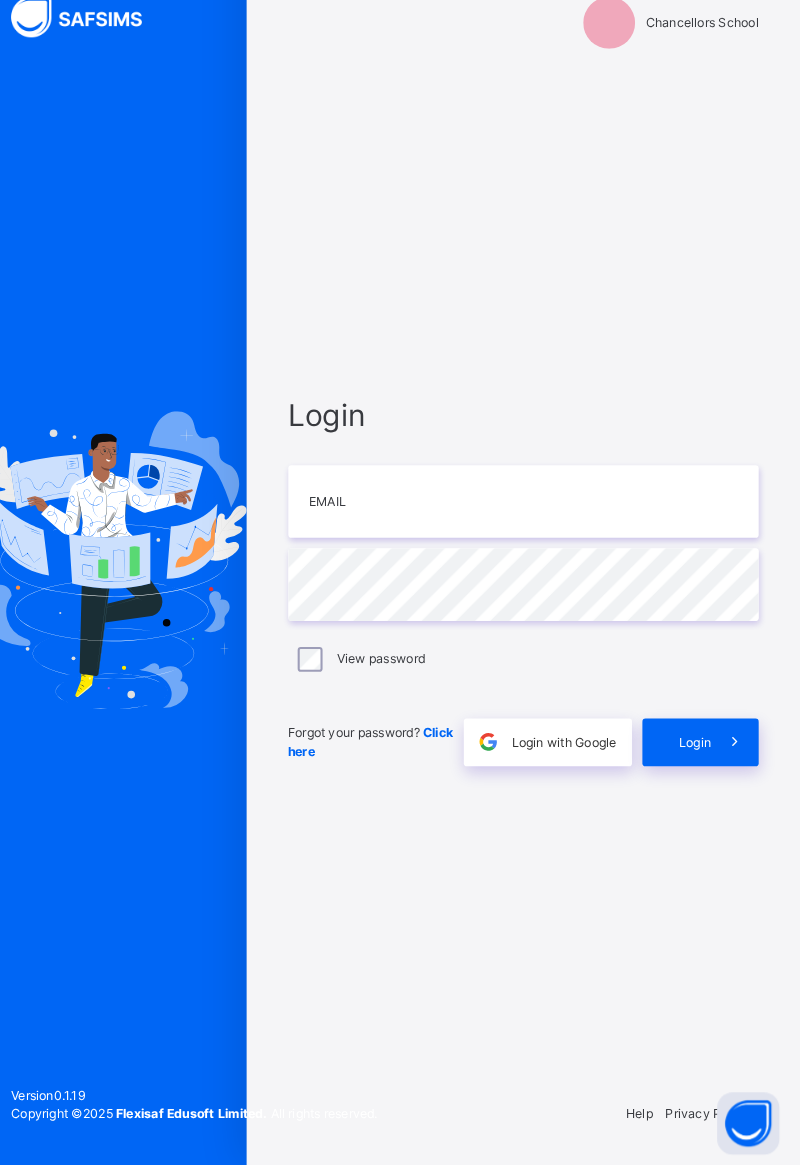 click at bounding box center (133, 582) 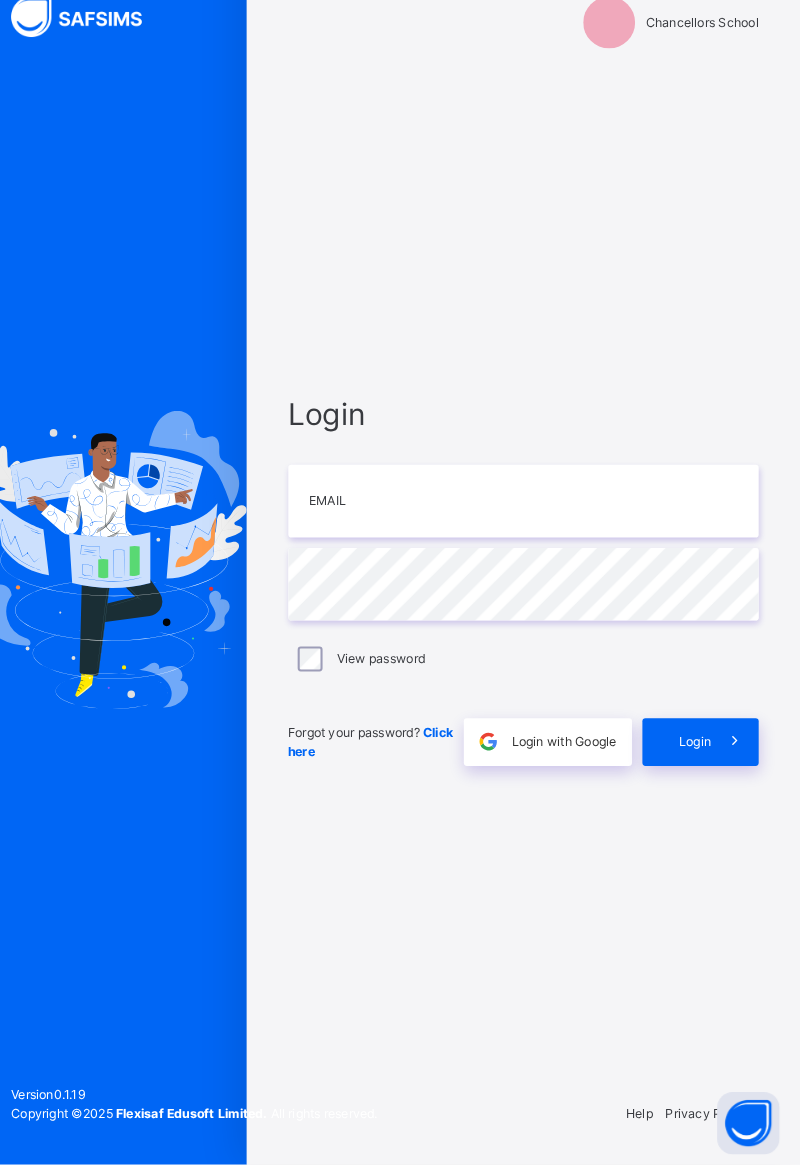 scroll, scrollTop: 0, scrollLeft: 0, axis: both 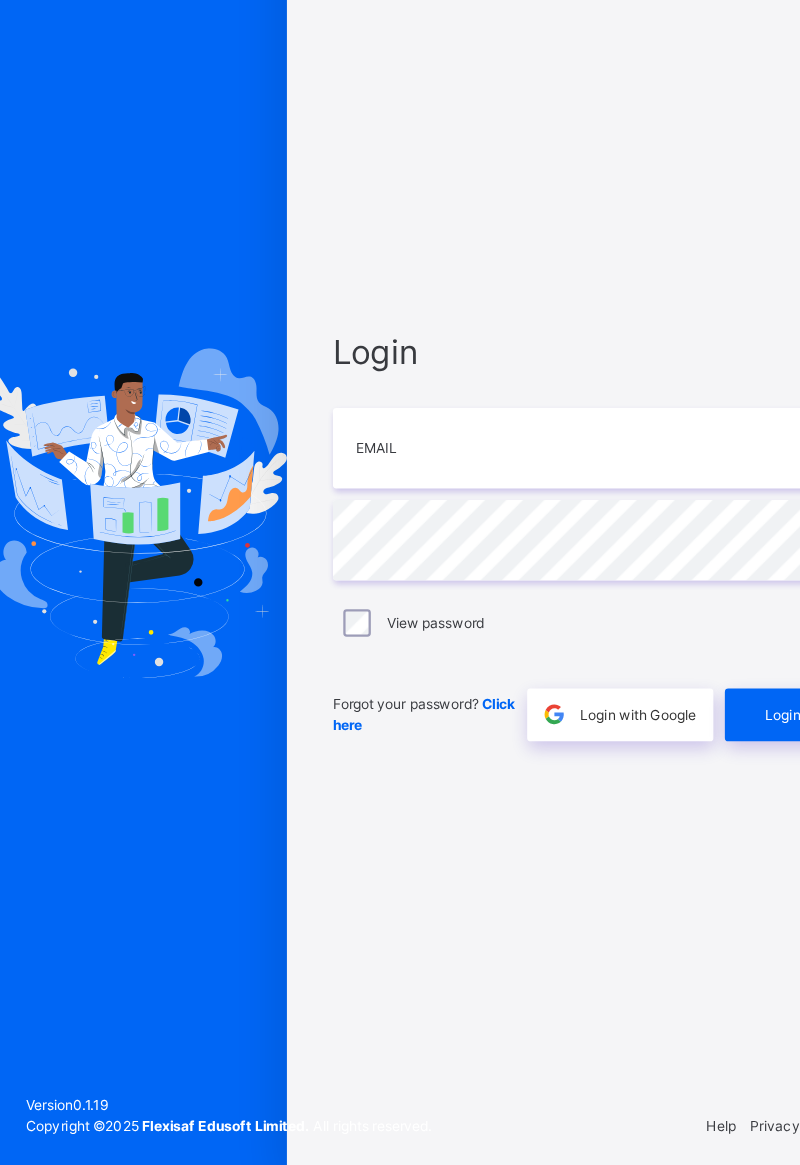 click at bounding box center [133, 582] 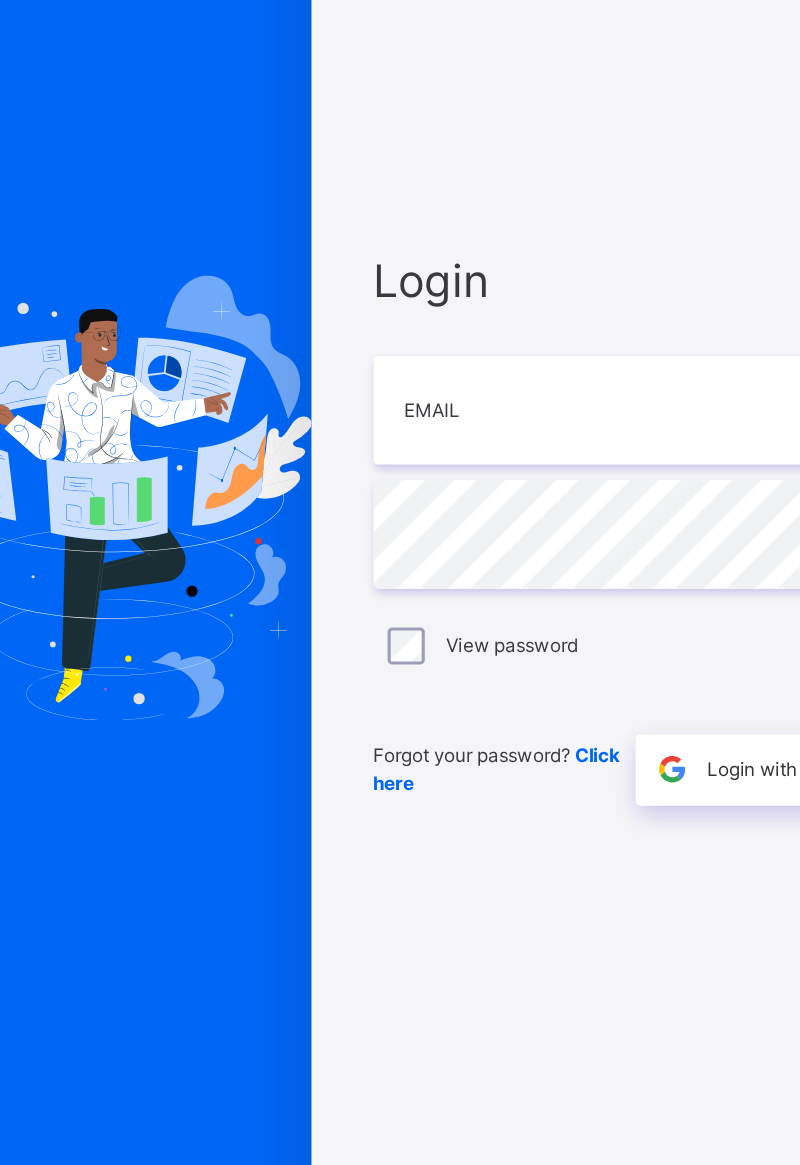 click at bounding box center (133, 582) 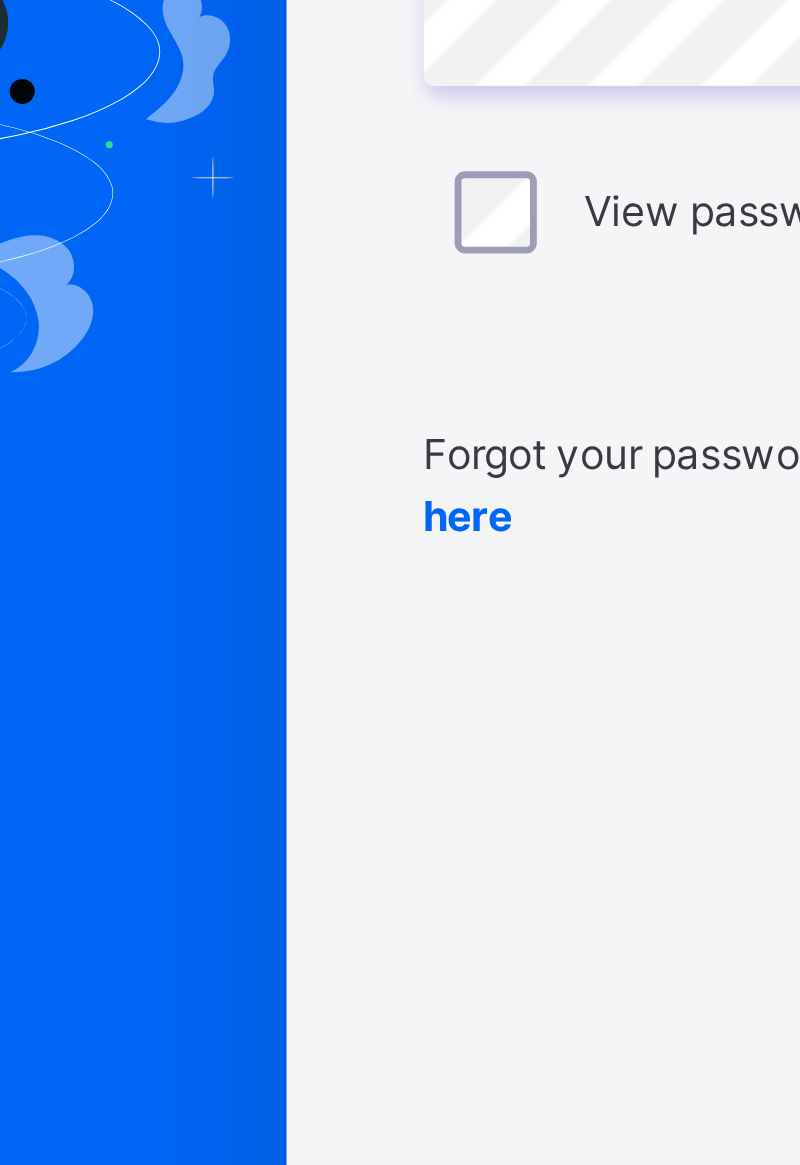 click at bounding box center (133, 582) 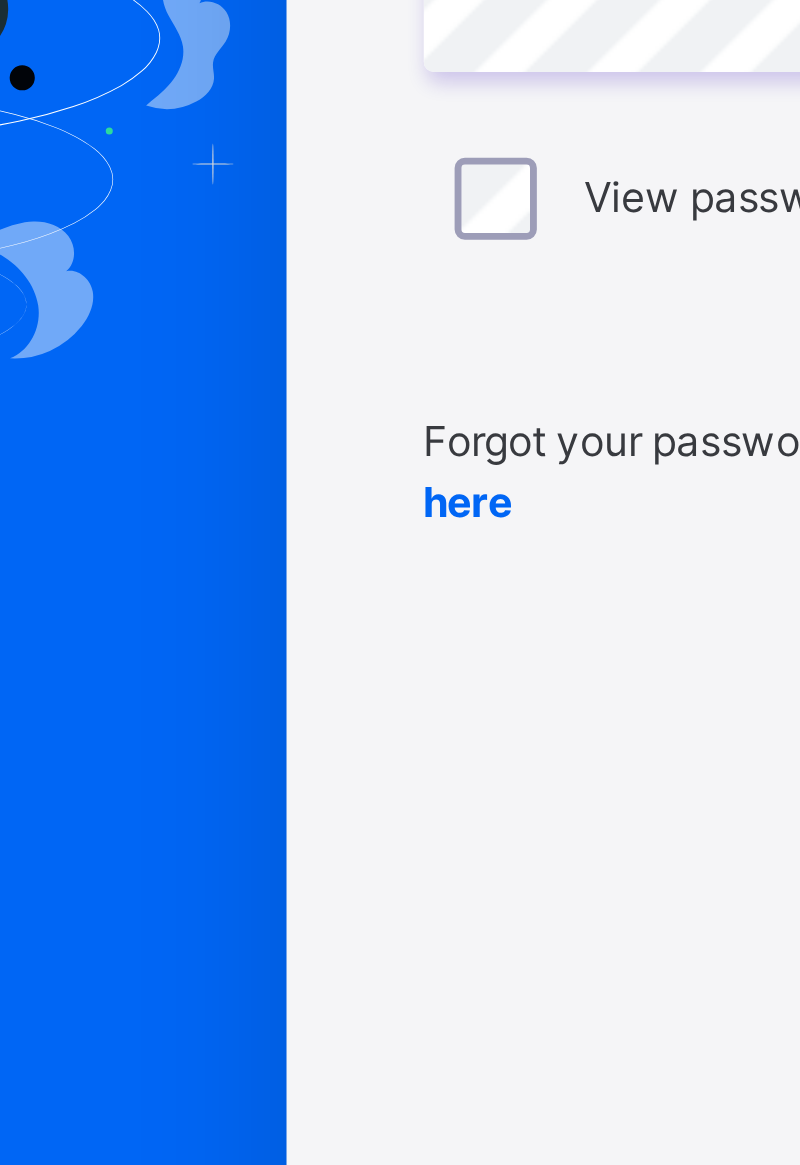 click at bounding box center (133, 582) 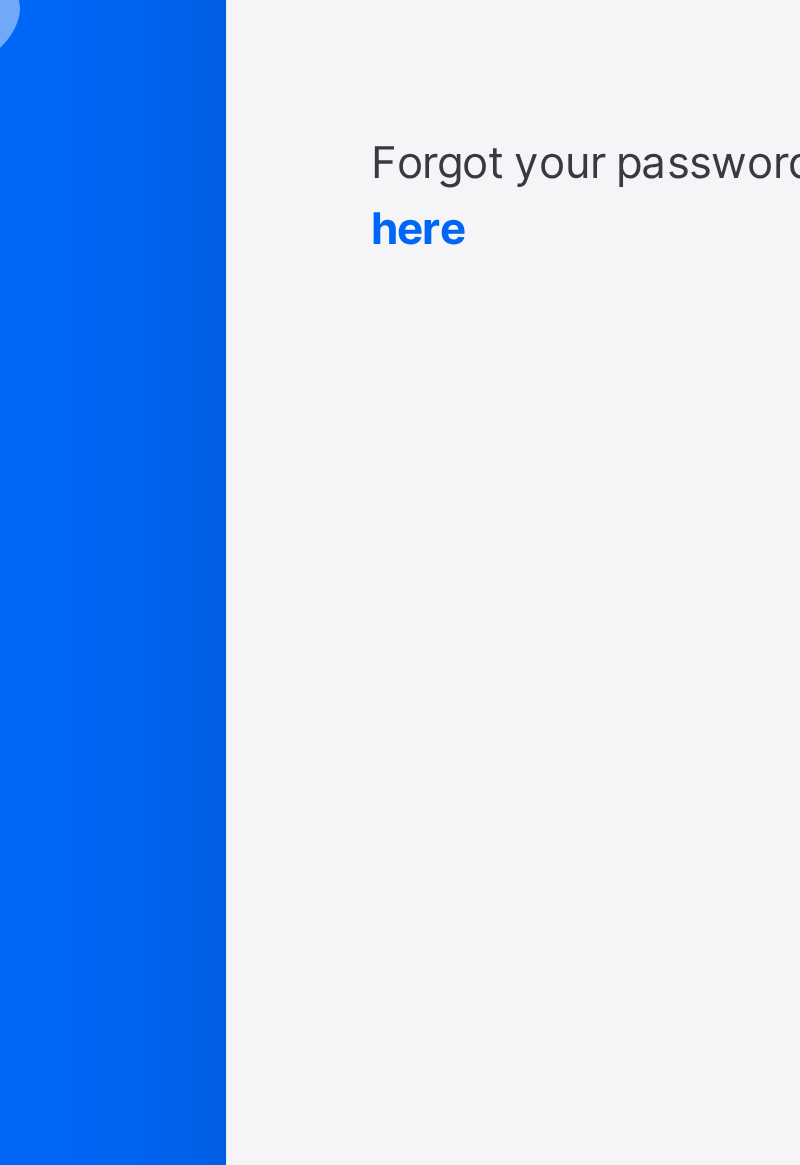 click on "Chancellors School Login Email Password View password Forgot your password?   Click here Login with Google Login   Help       Privacy Policy" at bounding box center (533, 582) 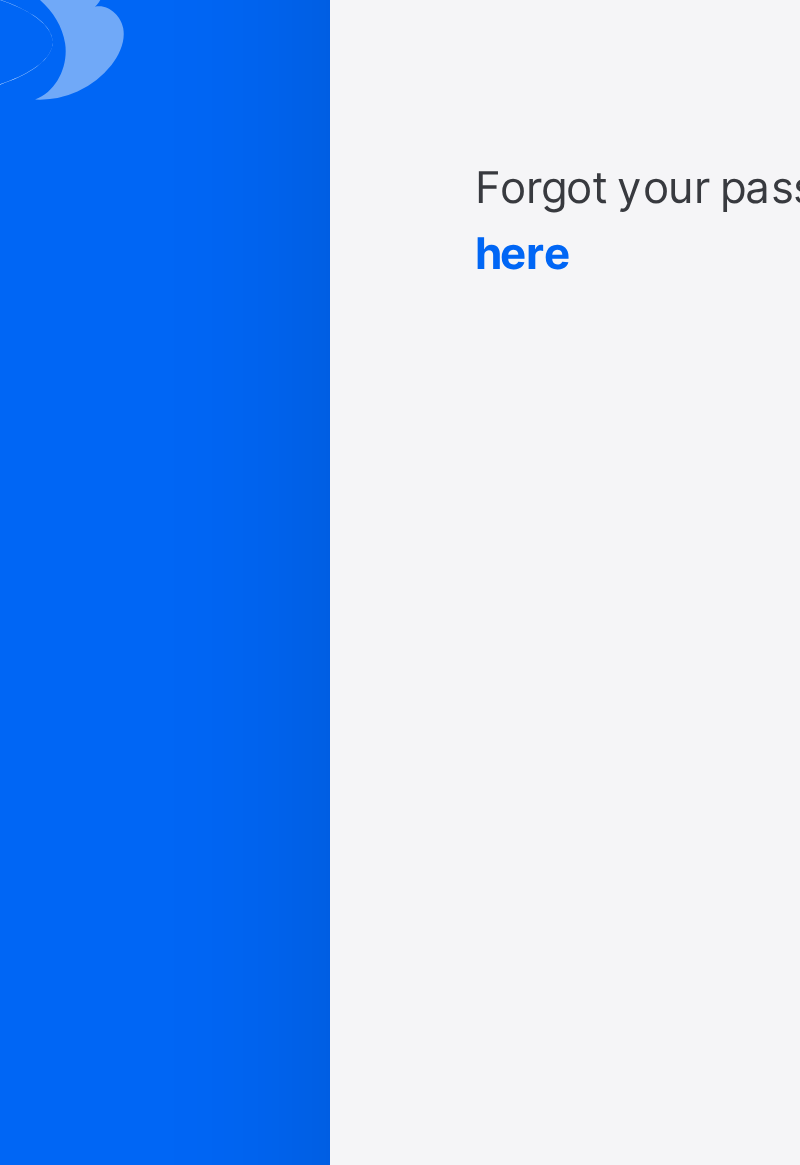 click at bounding box center (133, 582) 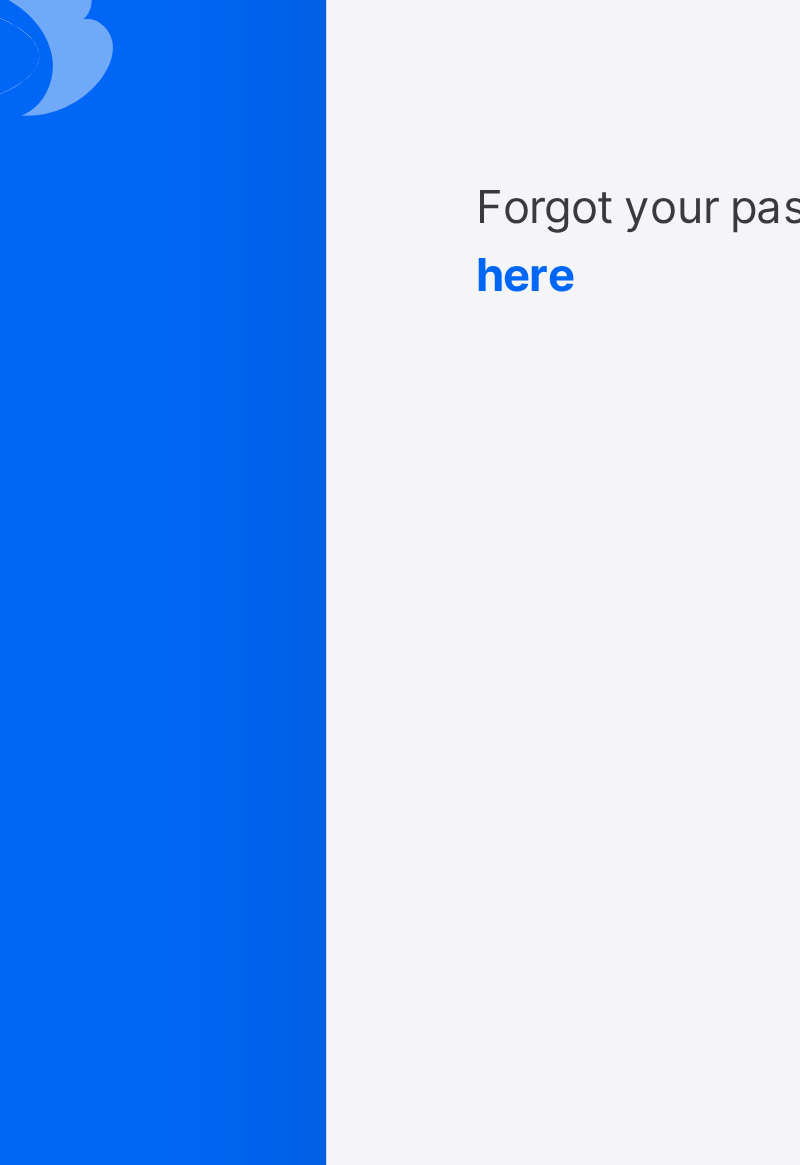 click at bounding box center (133, 582) 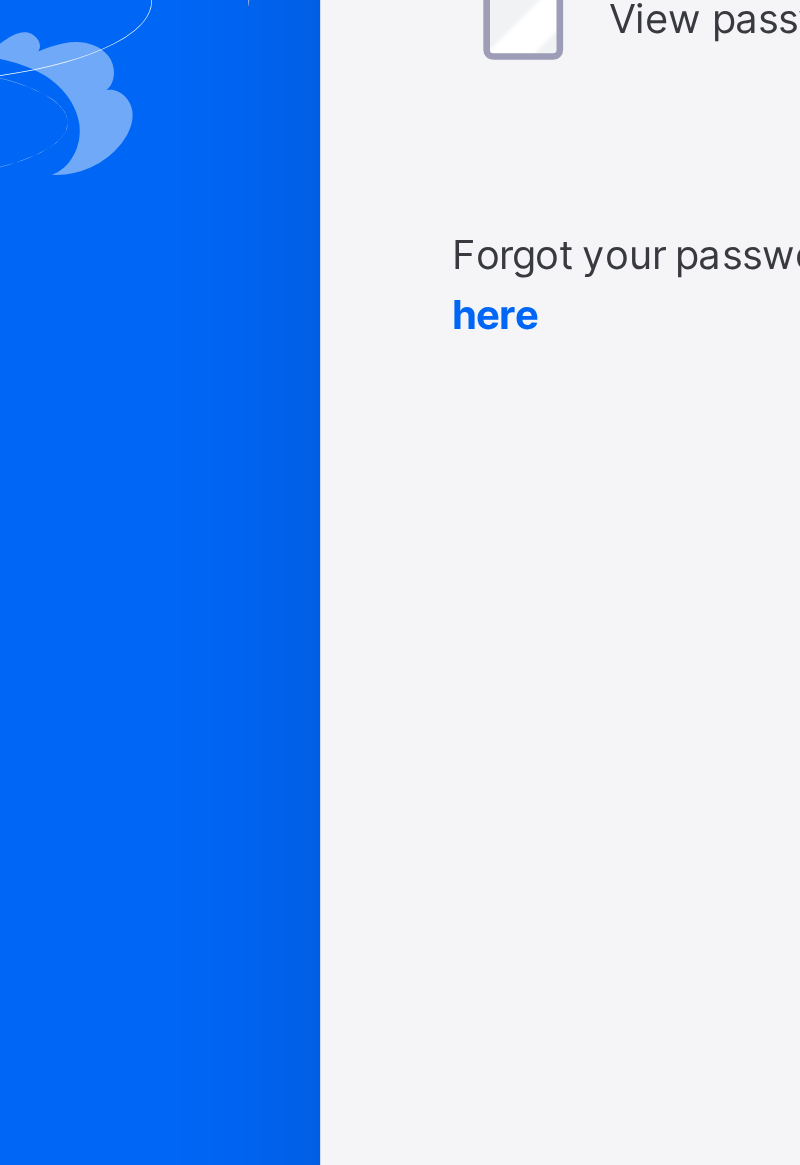 click at bounding box center (133, 582) 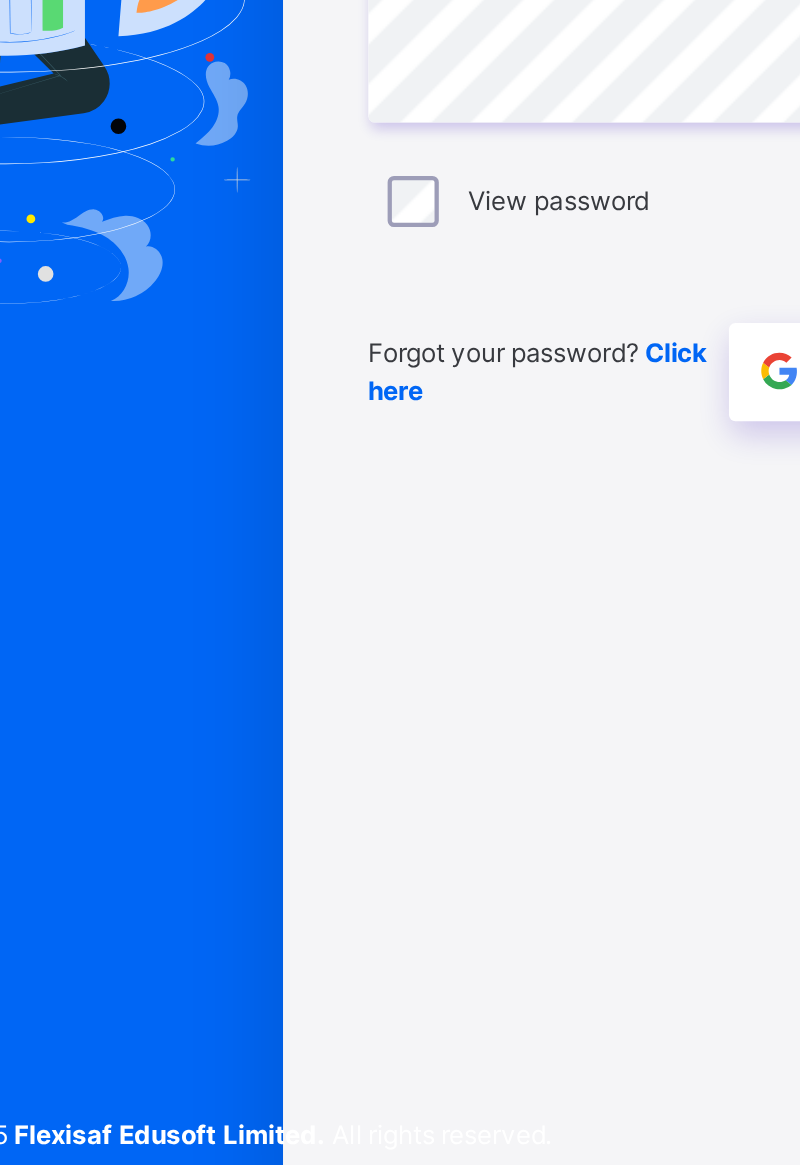 click at bounding box center (133, 582) 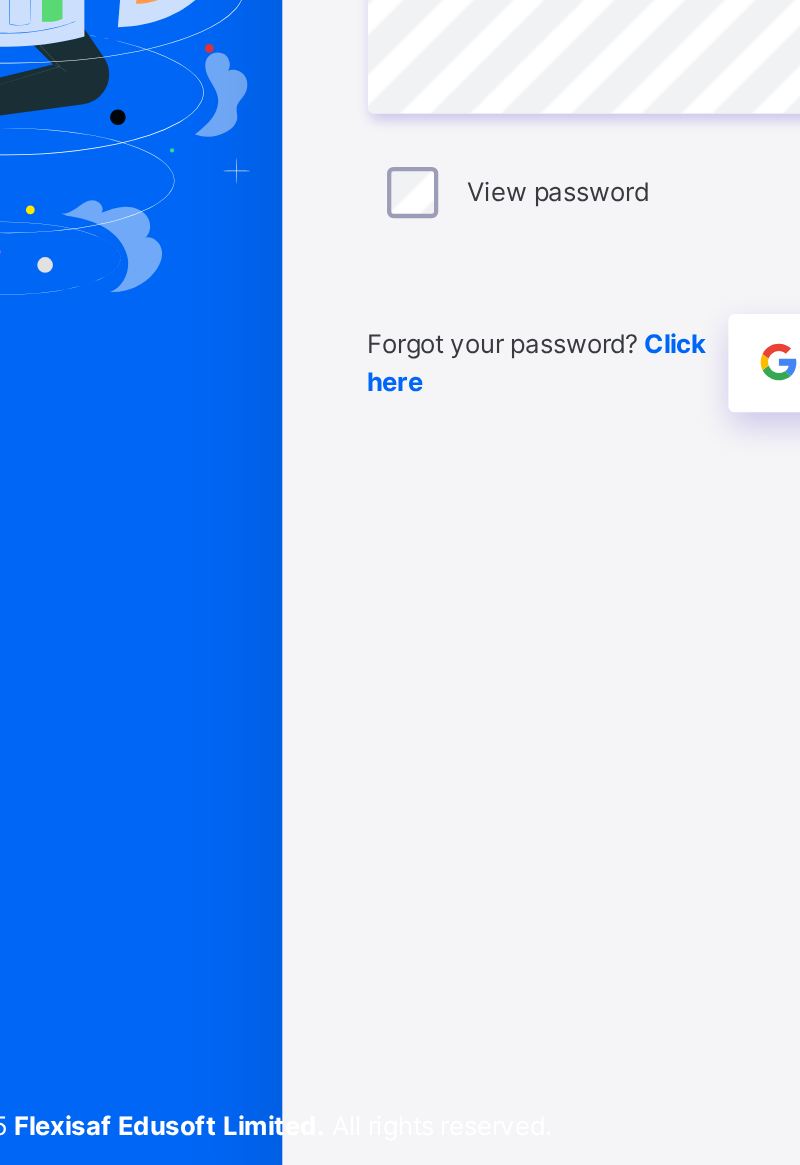 click at bounding box center (133, 582) 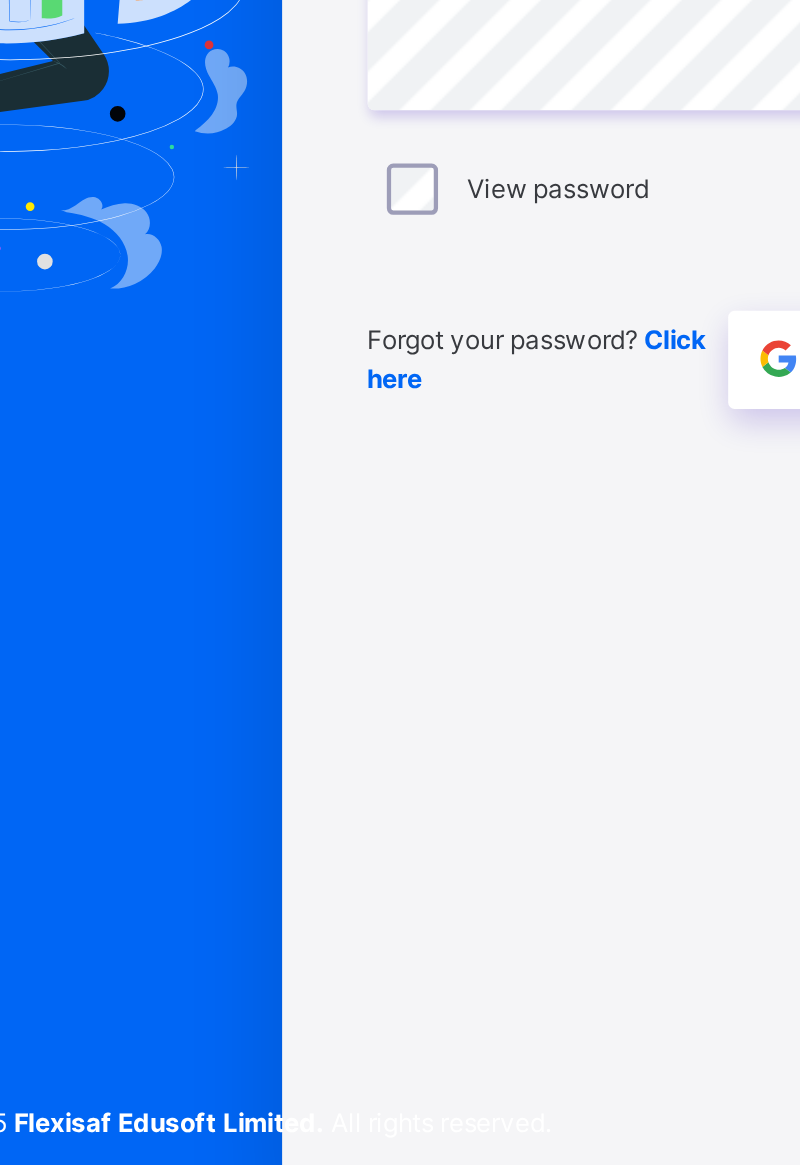 click at bounding box center (133, 582) 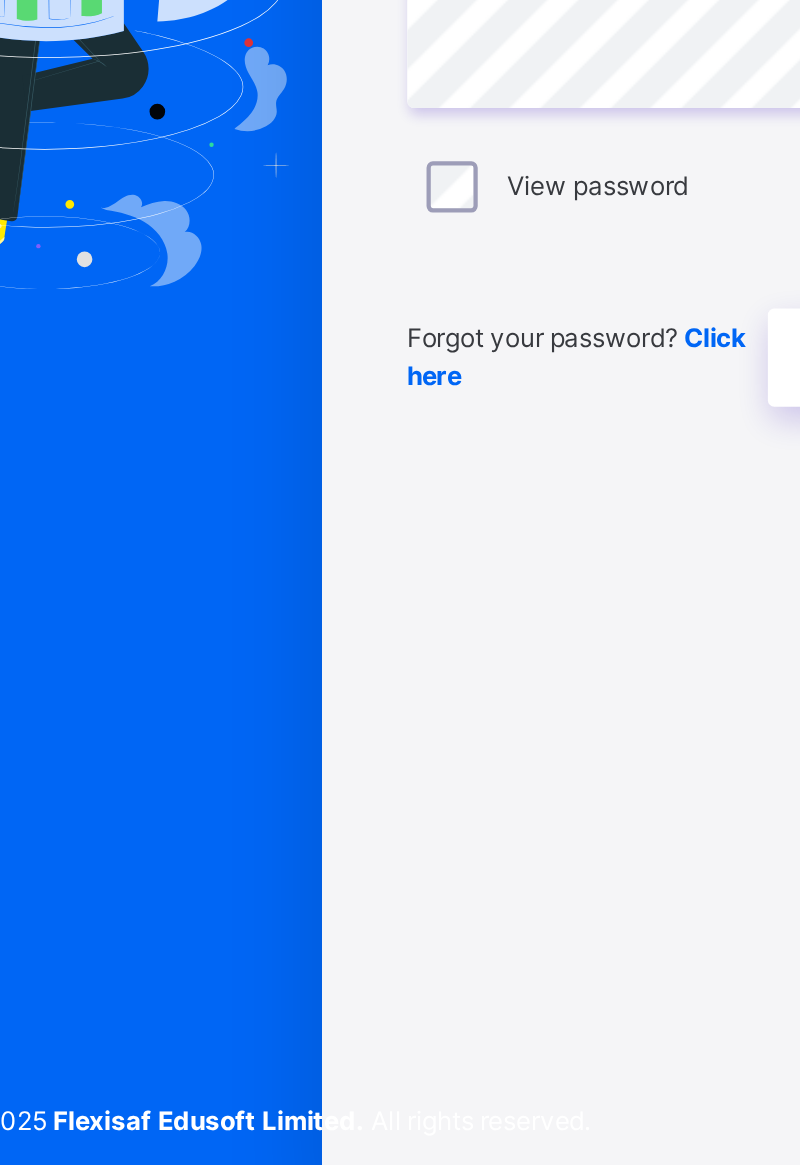 click at bounding box center (133, 582) 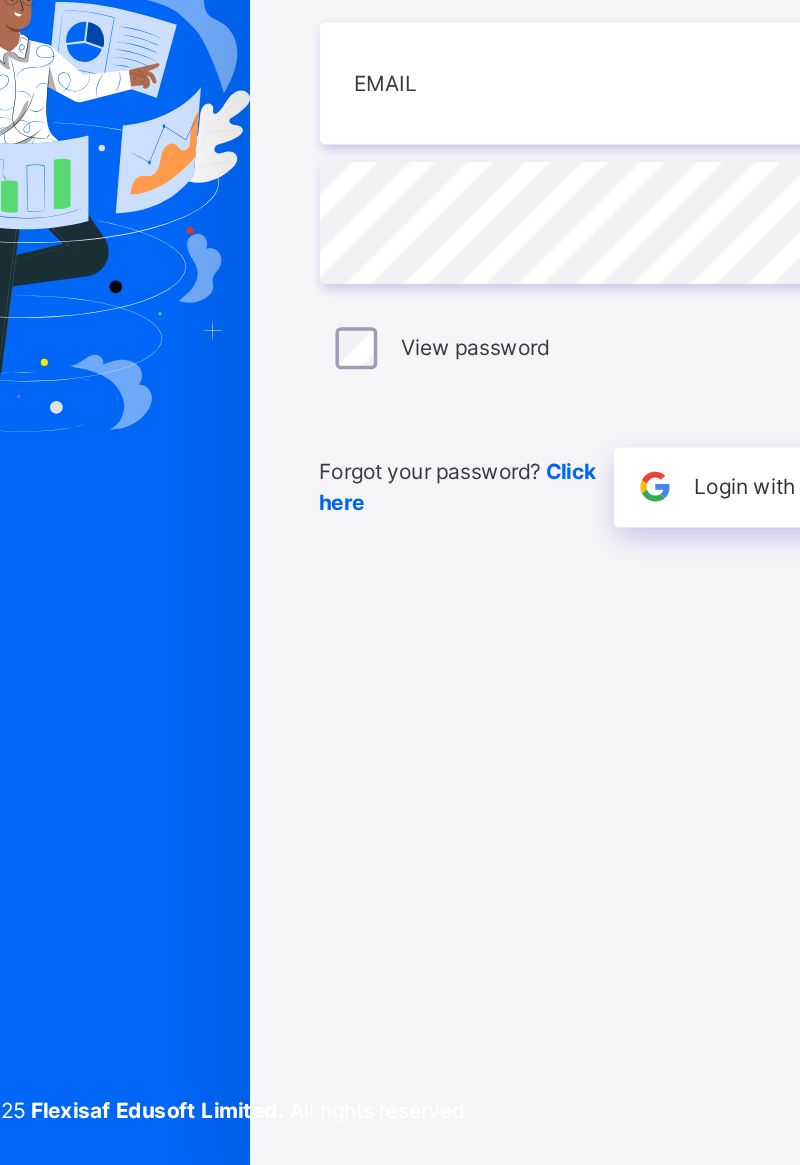 click at bounding box center [133, 582] 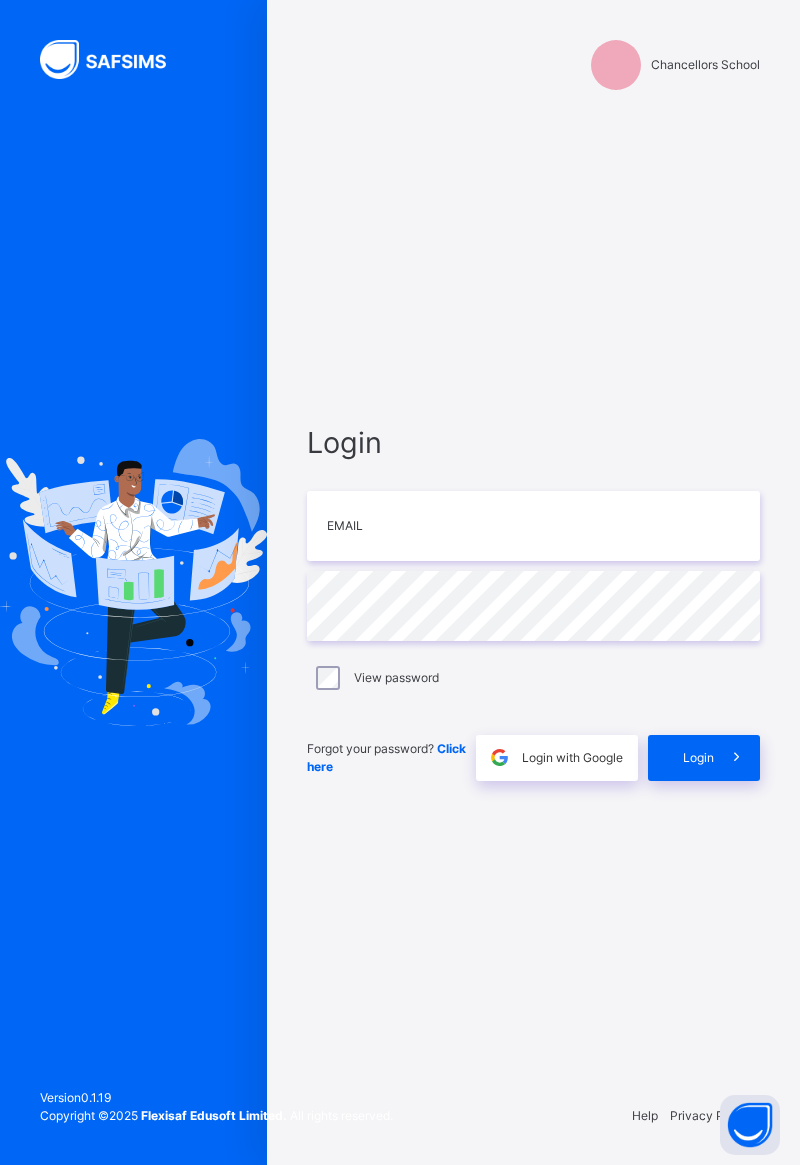 click at bounding box center [133, 582] 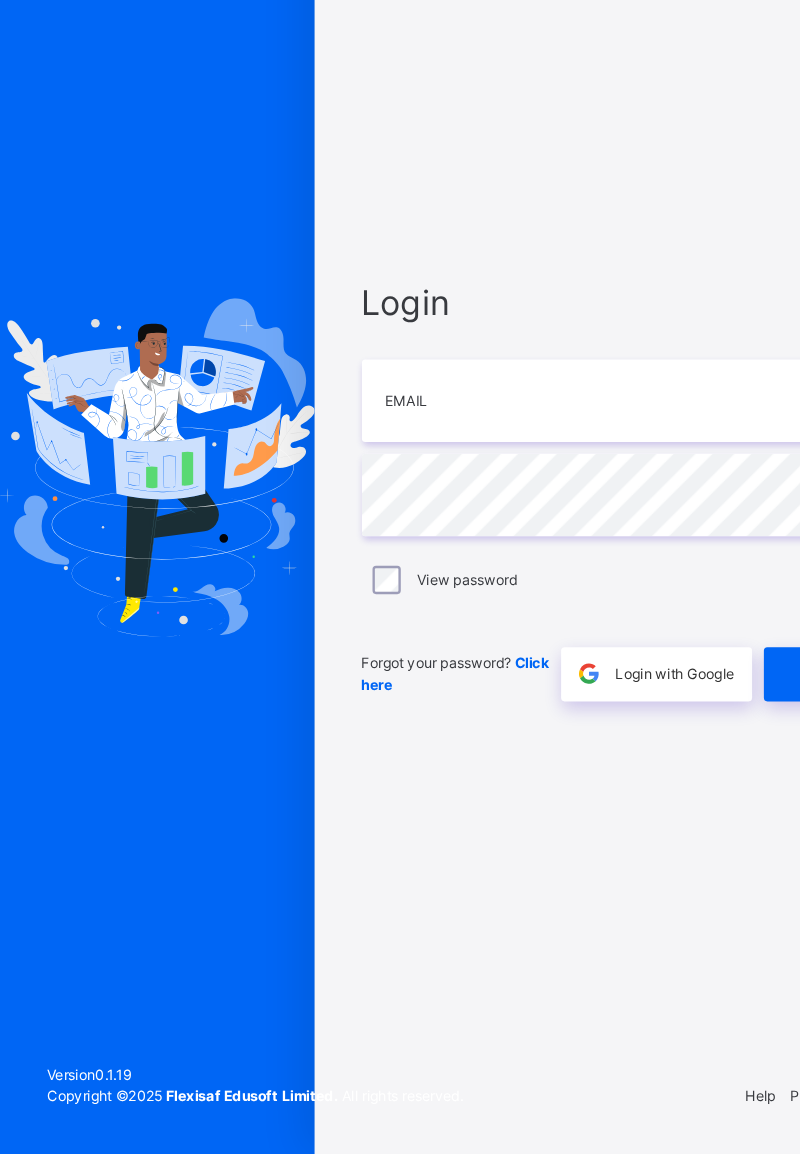 scroll, scrollTop: 0, scrollLeft: 0, axis: both 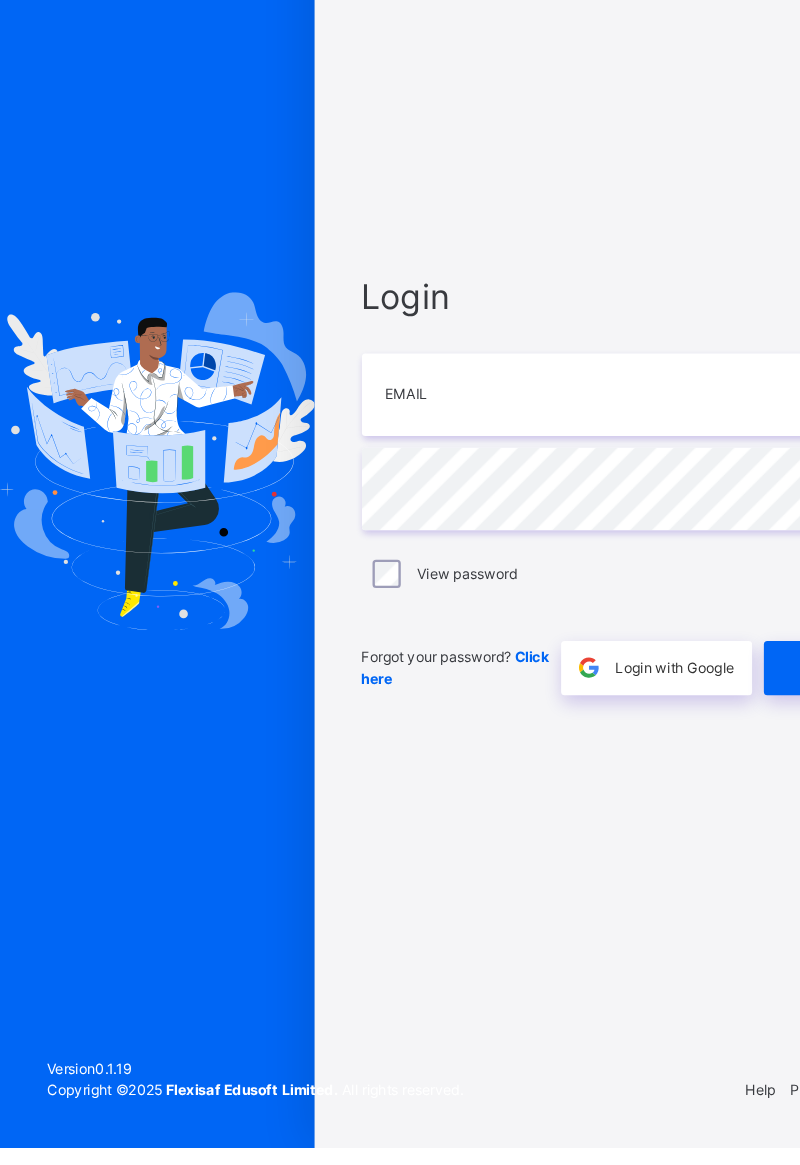 click at bounding box center (133, 582) 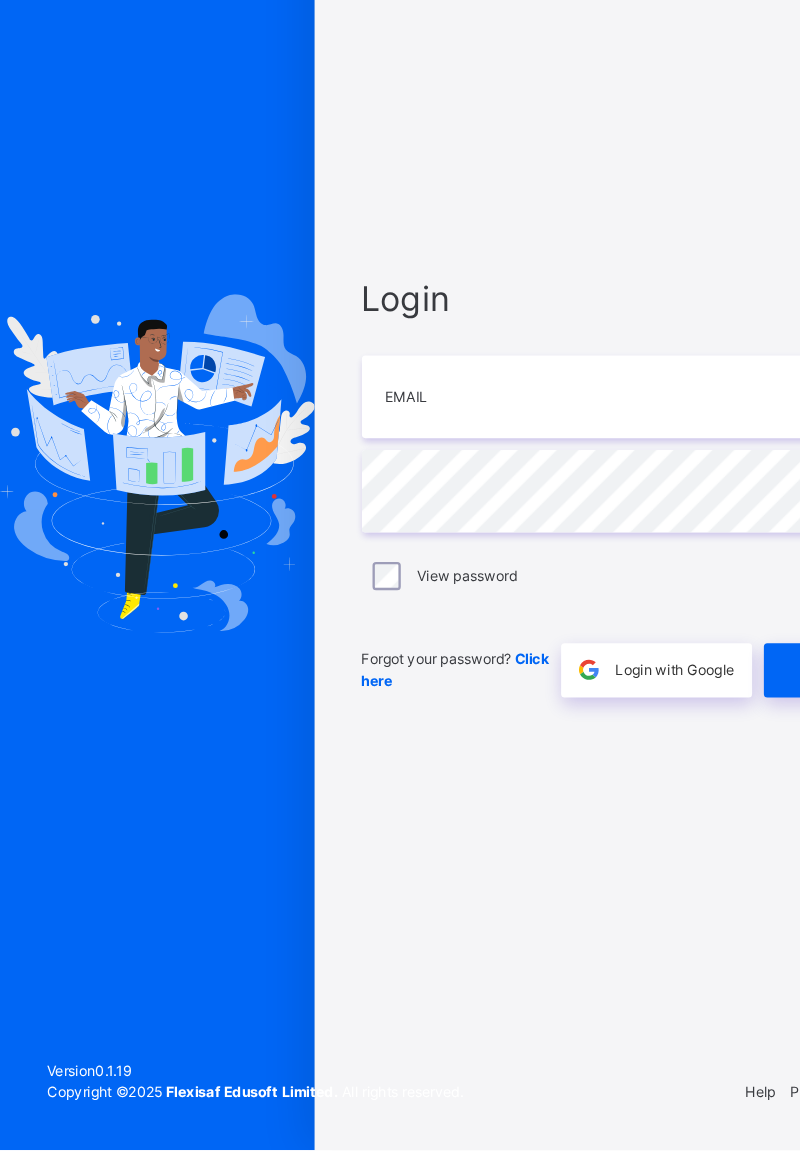 scroll, scrollTop: 10, scrollLeft: 0, axis: vertical 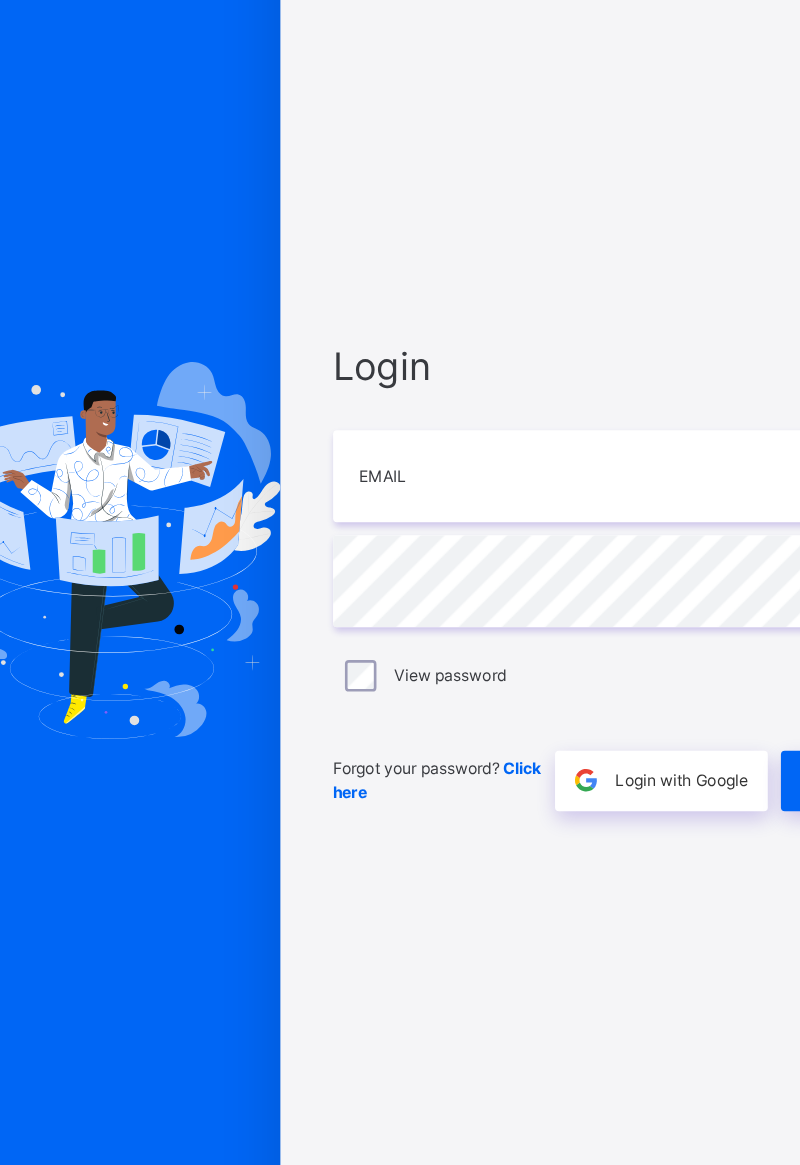 click at bounding box center (133, 582) 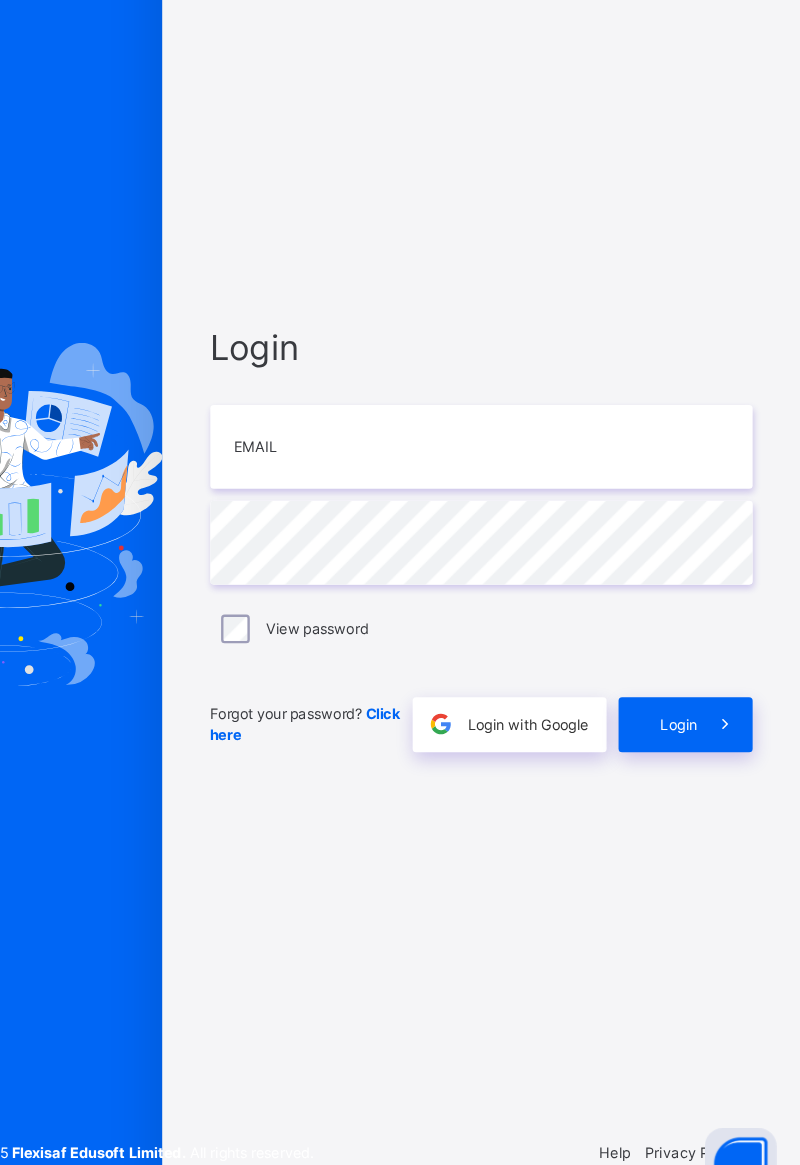 scroll, scrollTop: 0, scrollLeft: 0, axis: both 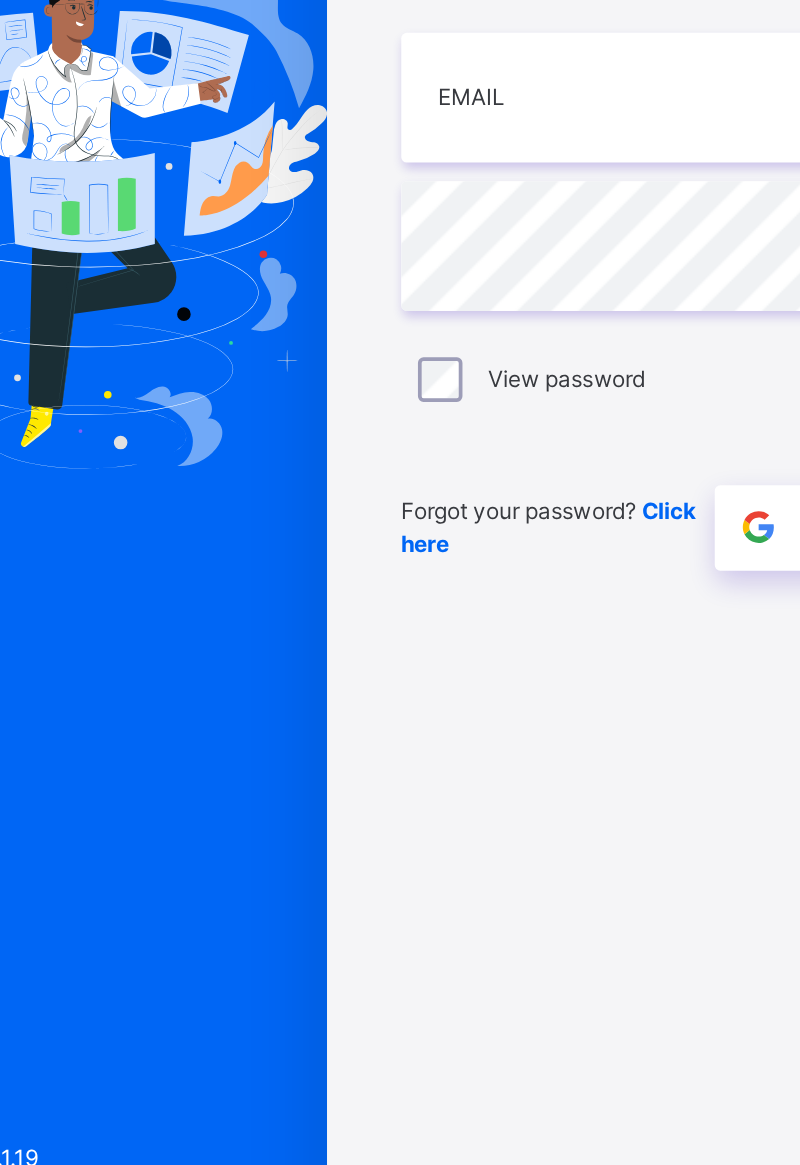 click at bounding box center [133, 582] 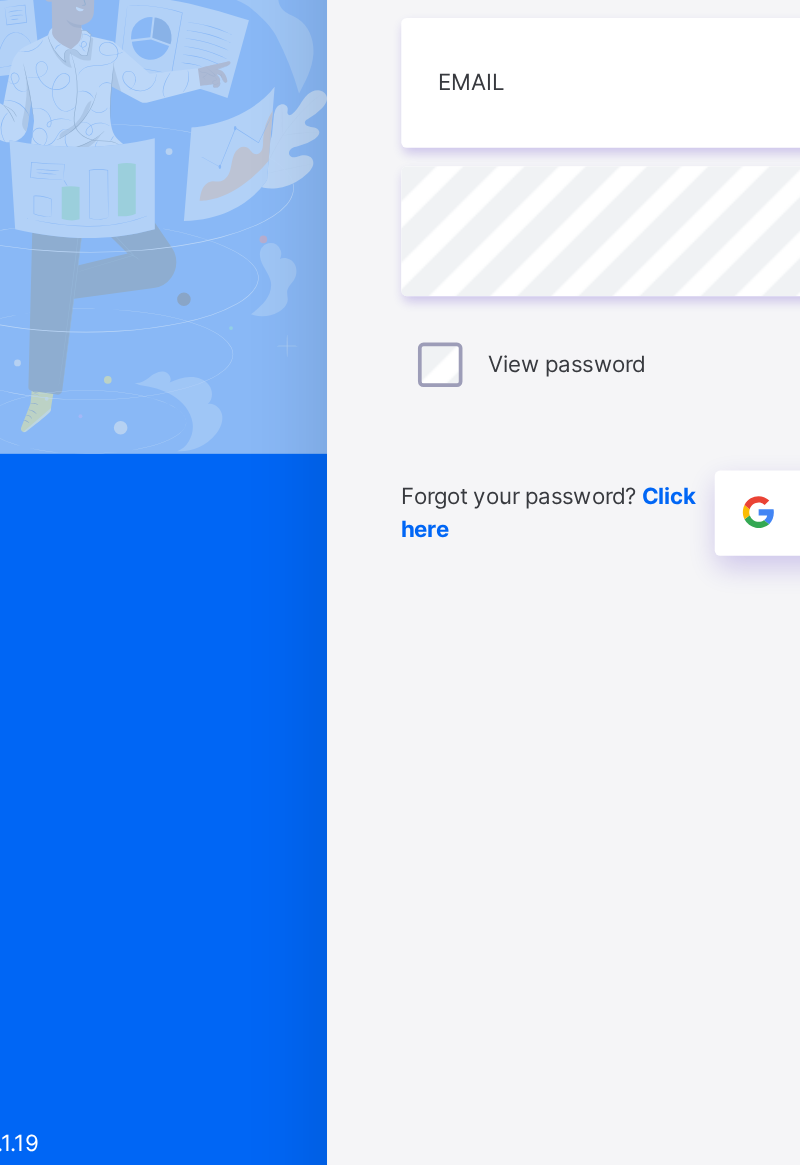 scroll, scrollTop: 66, scrollLeft: 0, axis: vertical 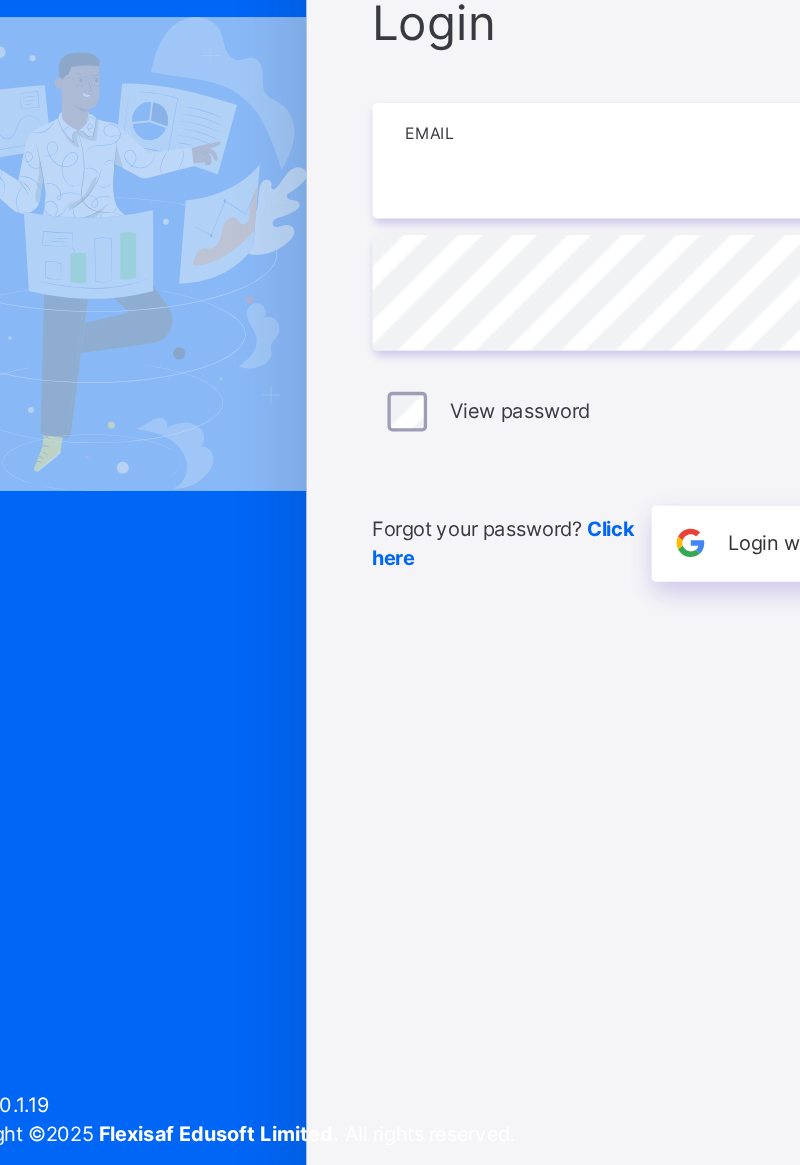 click at bounding box center (533, 526) 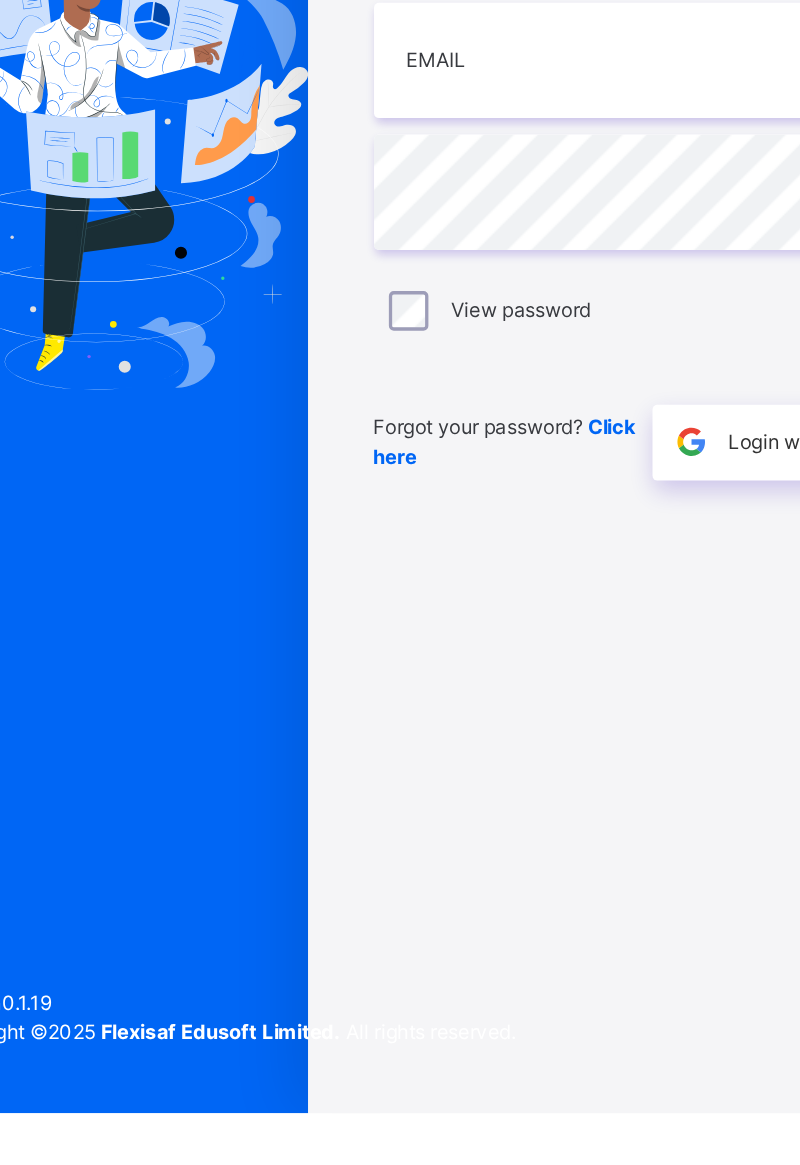 click at bounding box center [133, 582] 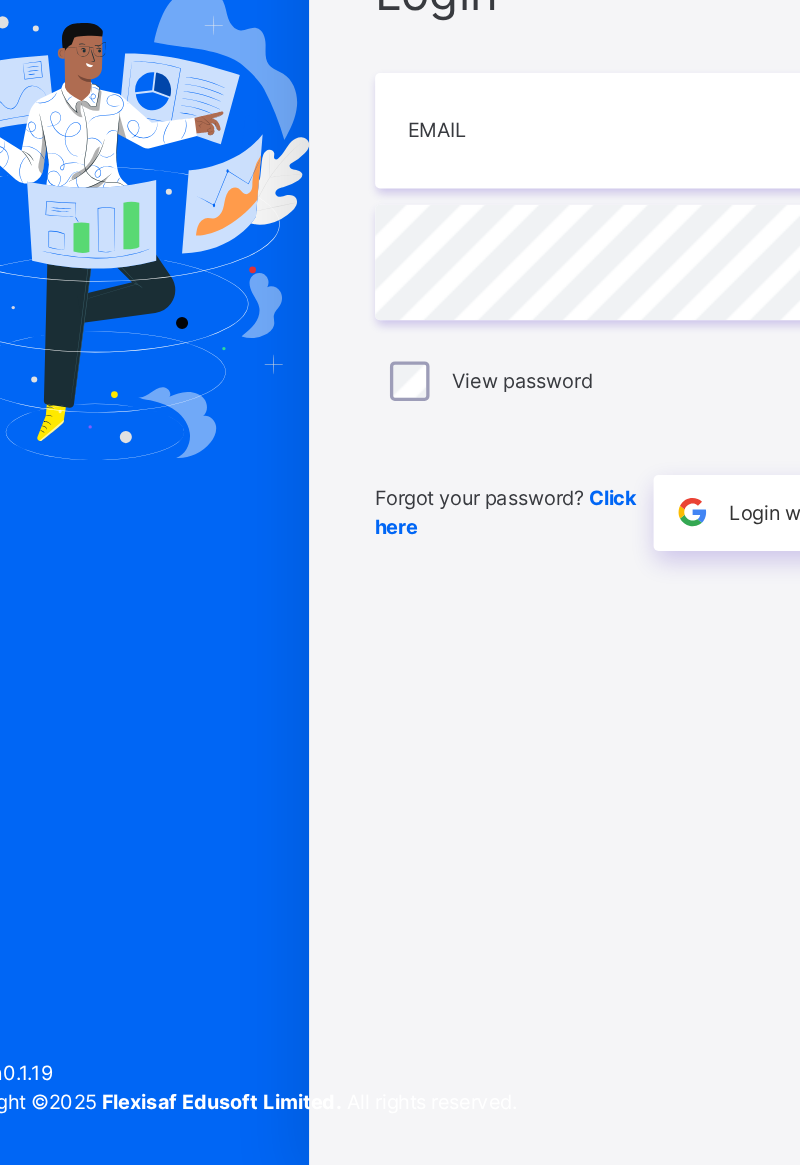 click at bounding box center [133, 582] 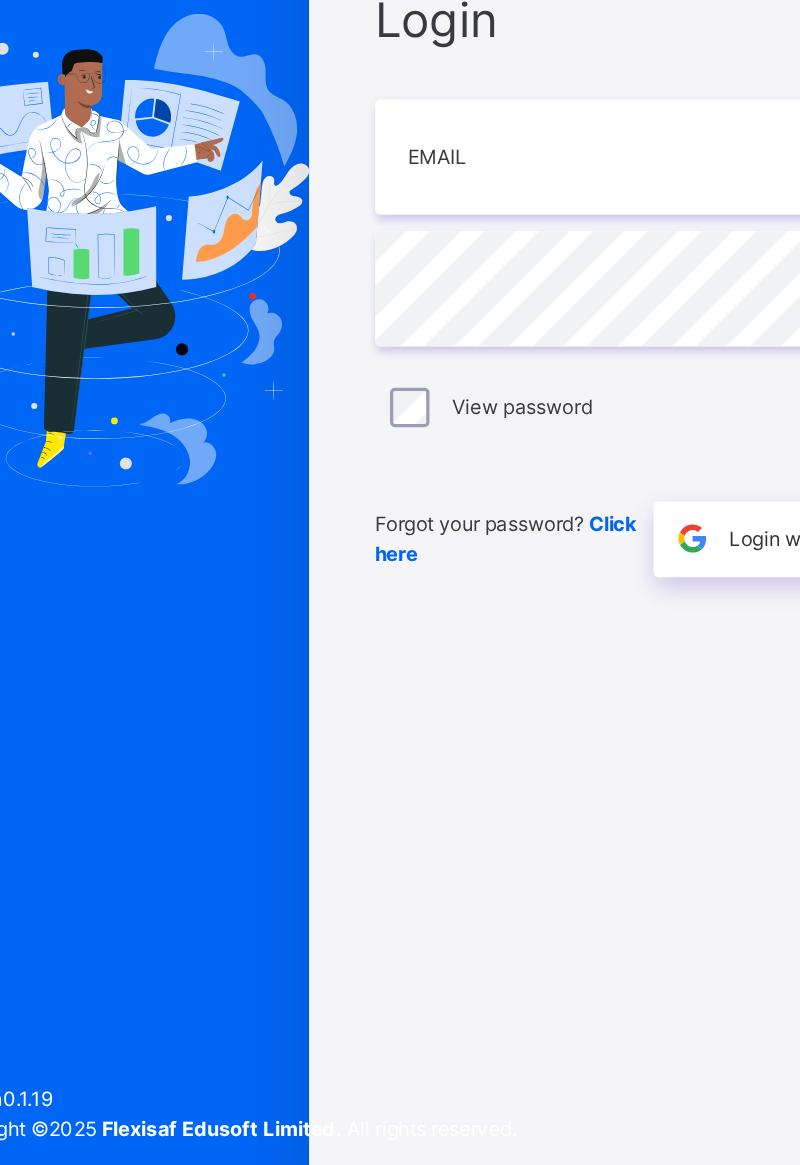 click at bounding box center [133, 582] 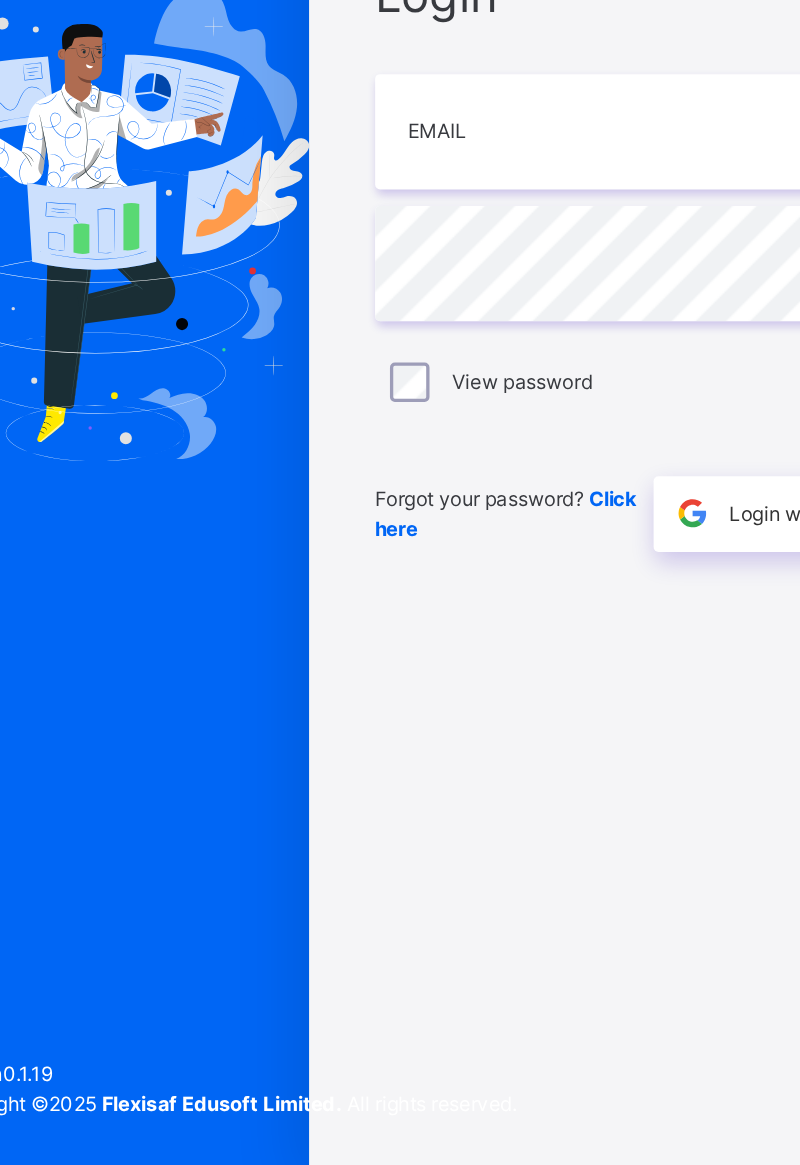 scroll, scrollTop: 0, scrollLeft: 0, axis: both 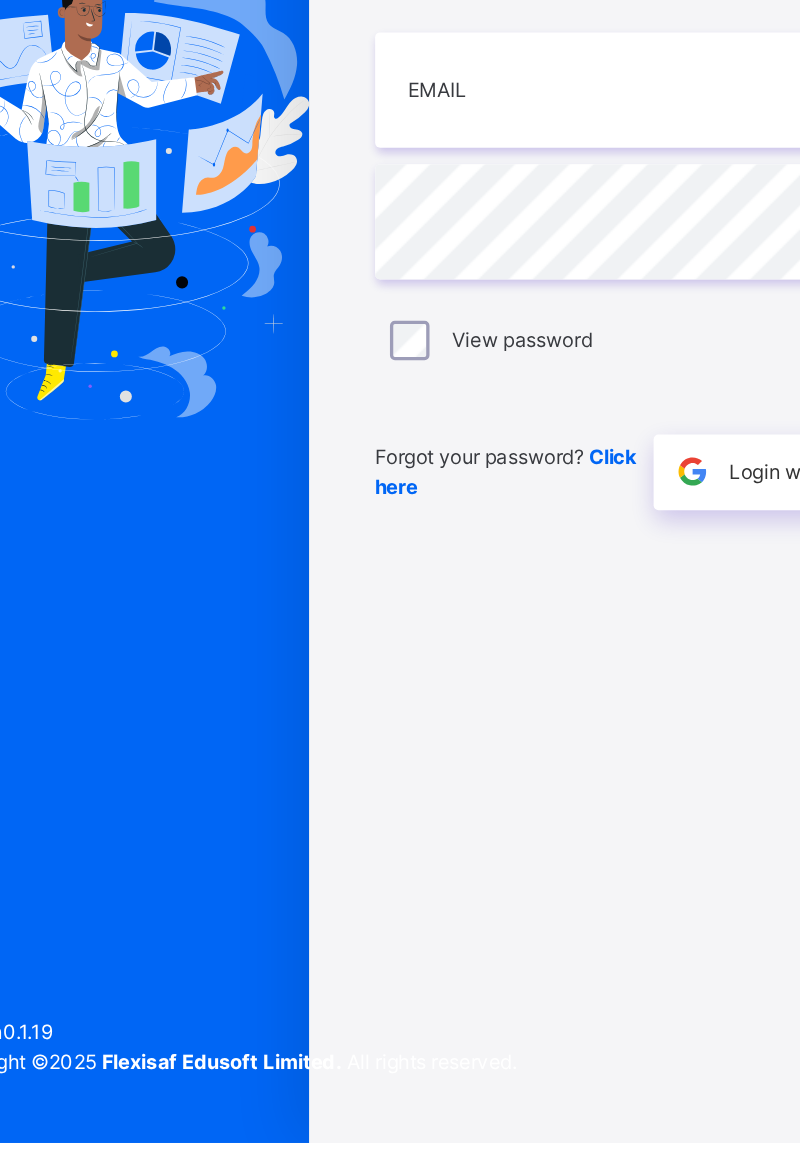 click at bounding box center (133, 582) 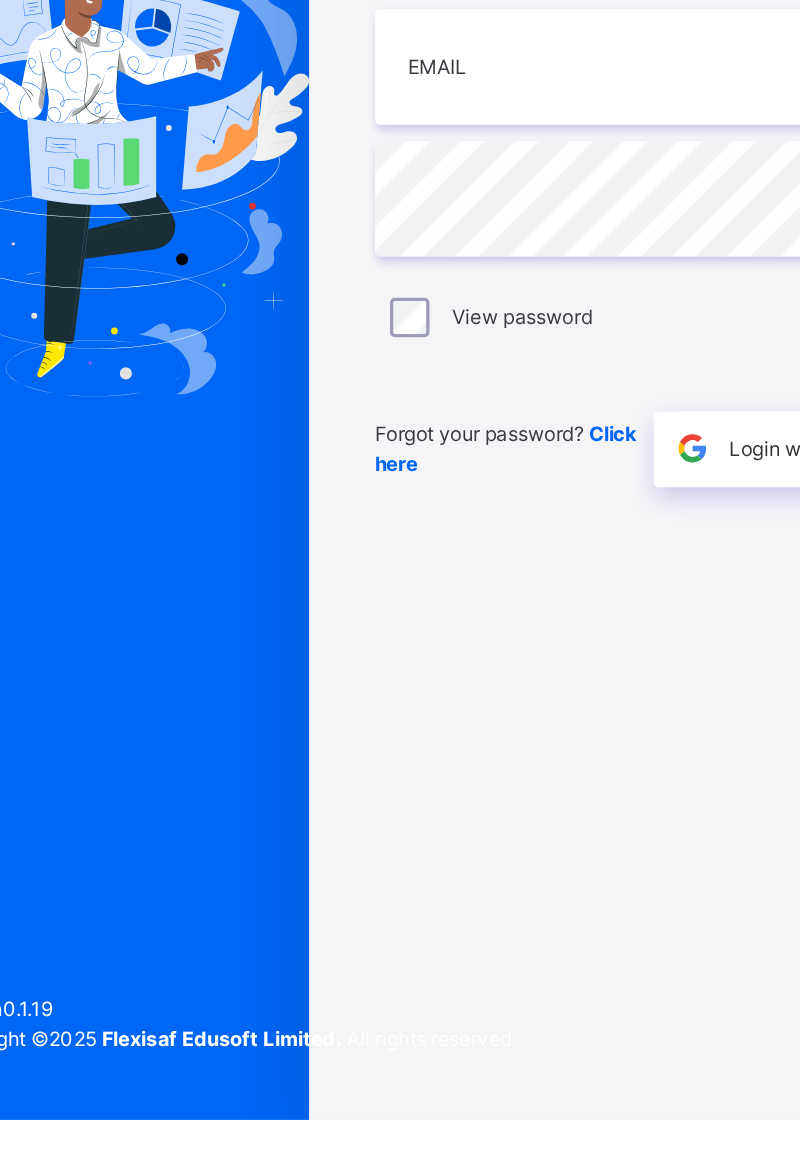 click at bounding box center (133, 582) 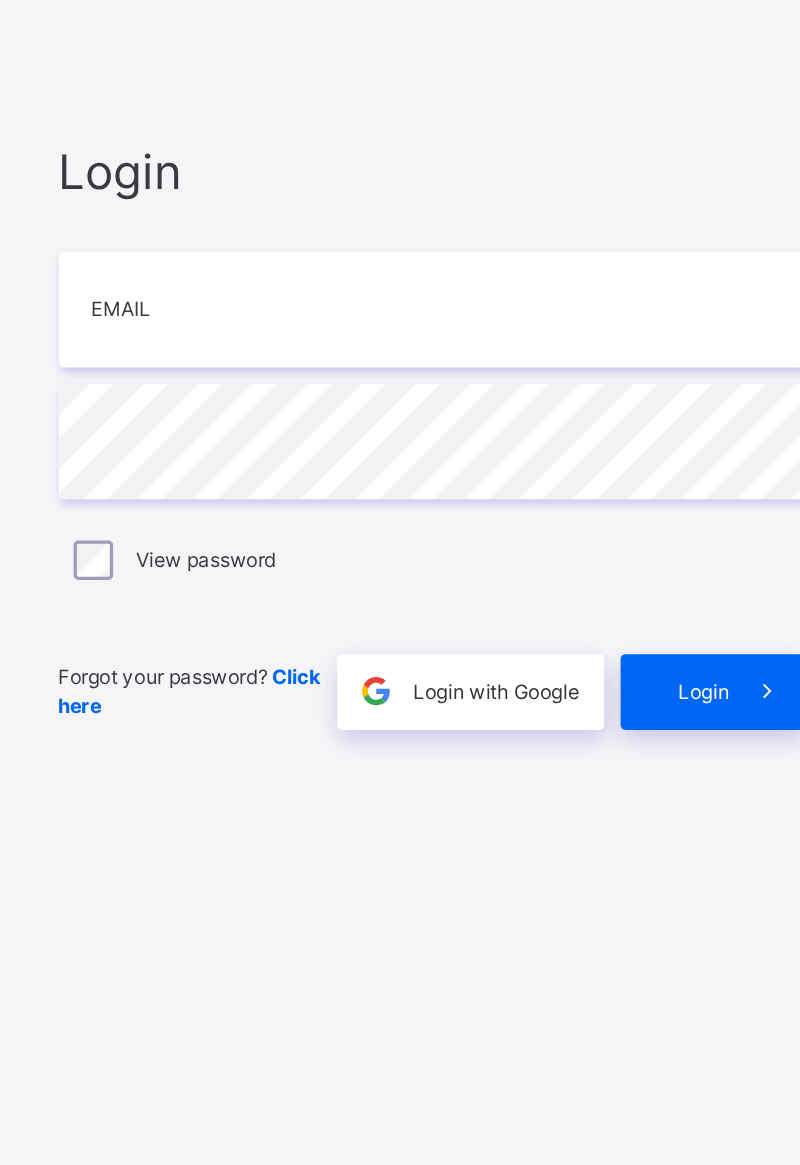 scroll, scrollTop: 0, scrollLeft: 0, axis: both 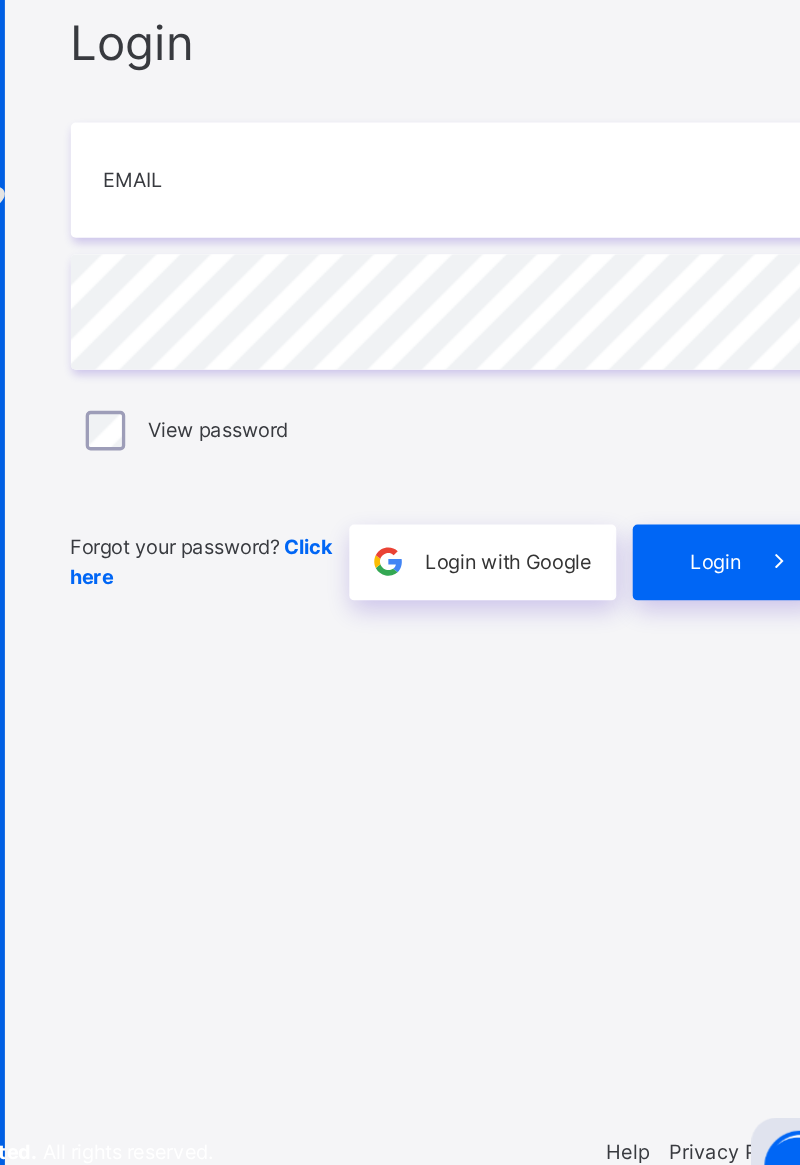 click on "Login Email Password View password Forgot your password?   Click here Login with Google Login" at bounding box center (533, 601) 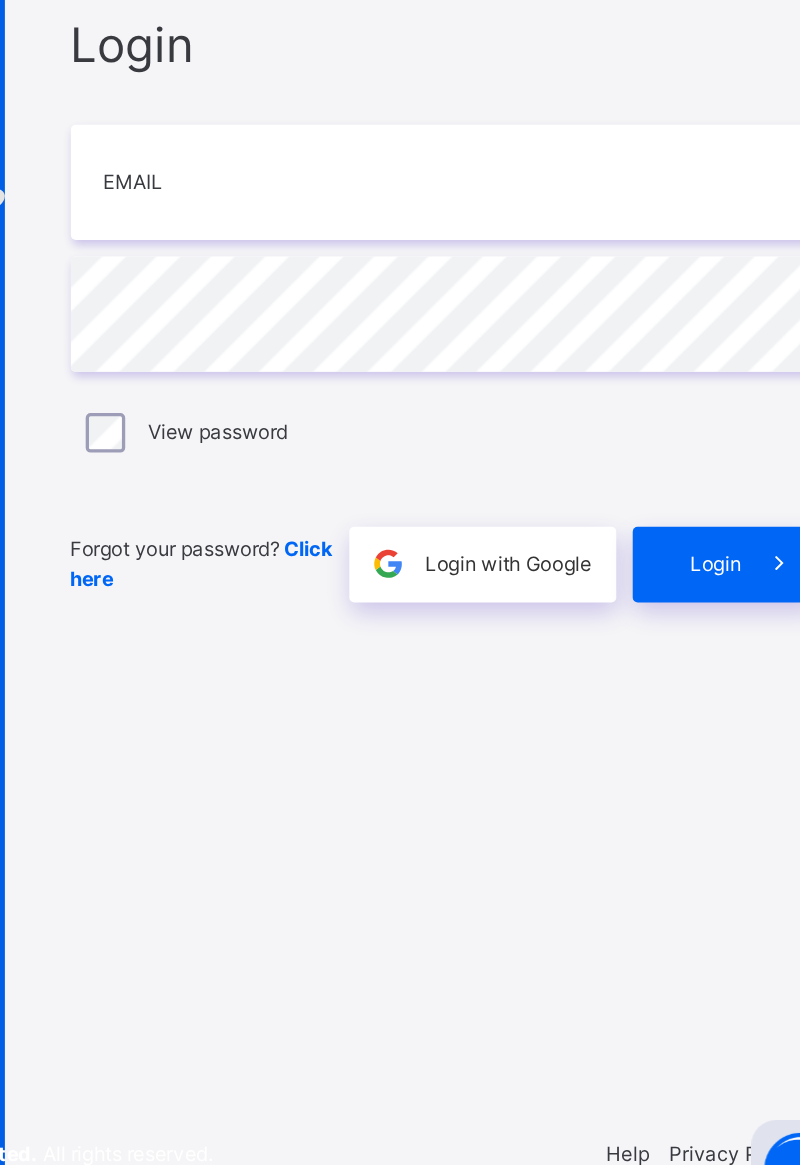 click on "Forgot your password?   Click here" at bounding box center [386, 758] 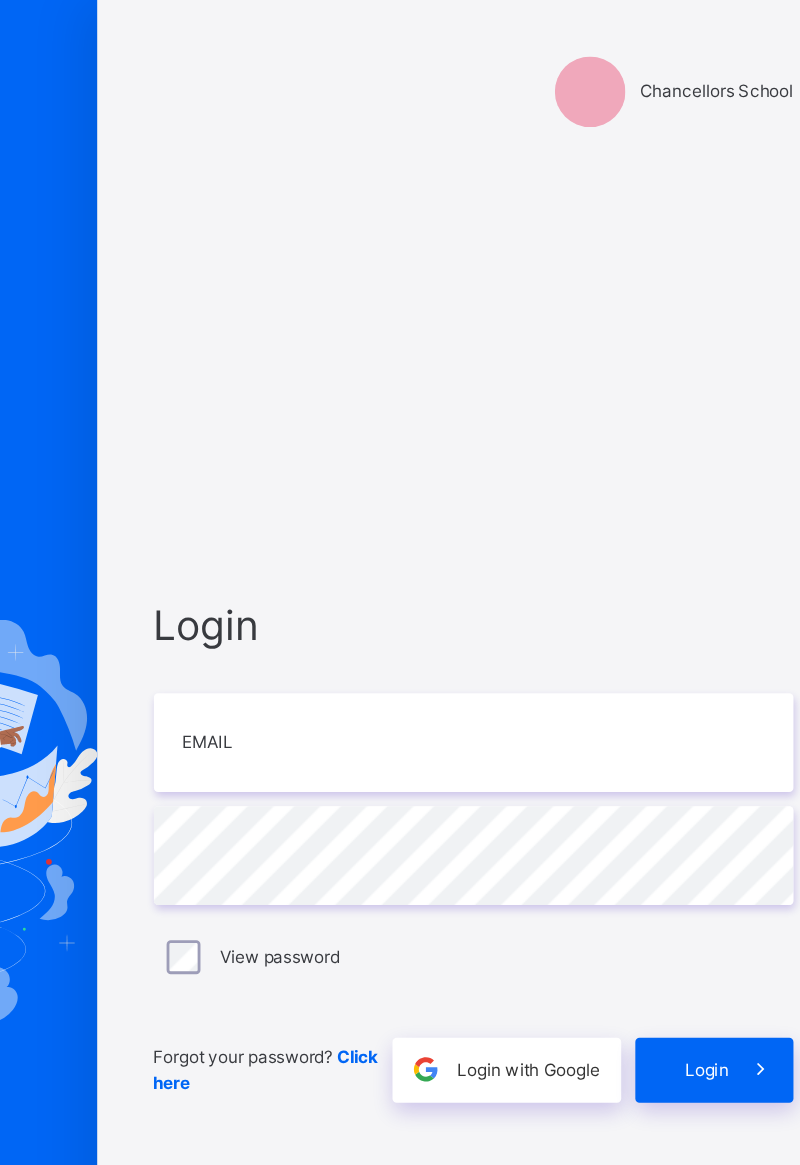 click on "Login Email Password View password Forgot your password?   Click here Login with Google Login" at bounding box center (533, 601) 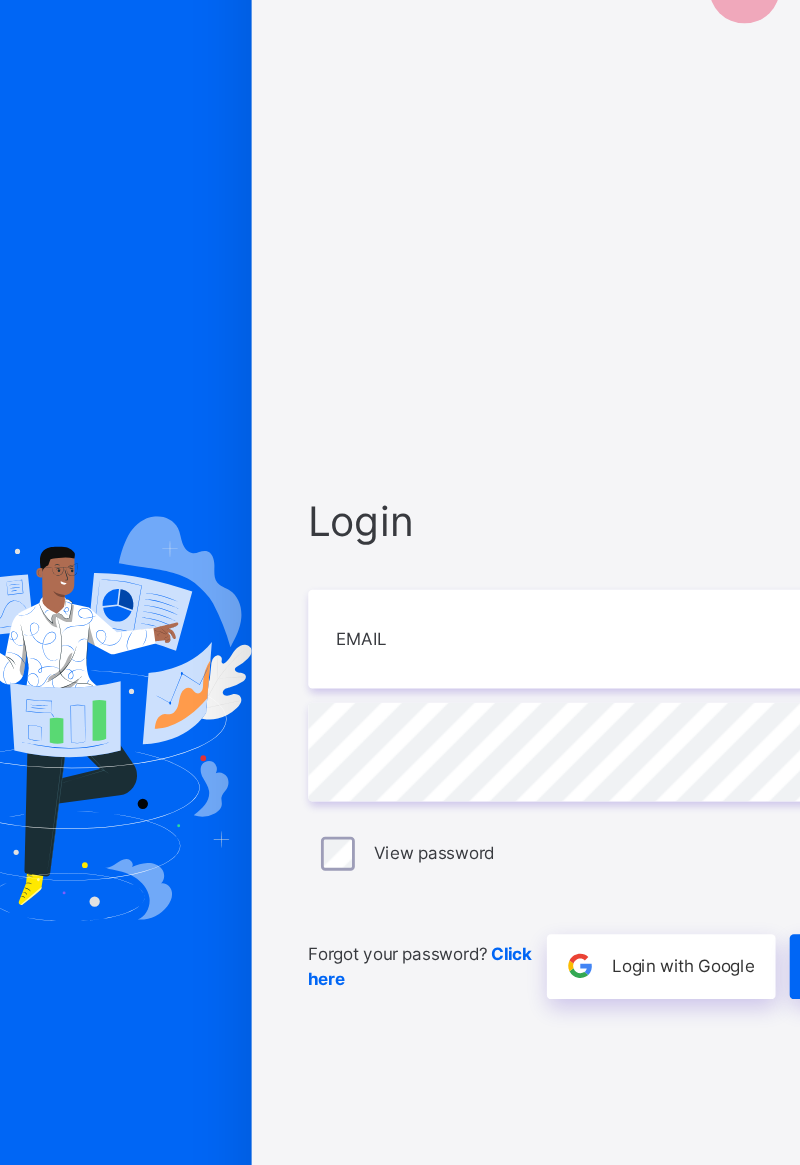 click at bounding box center (133, 582) 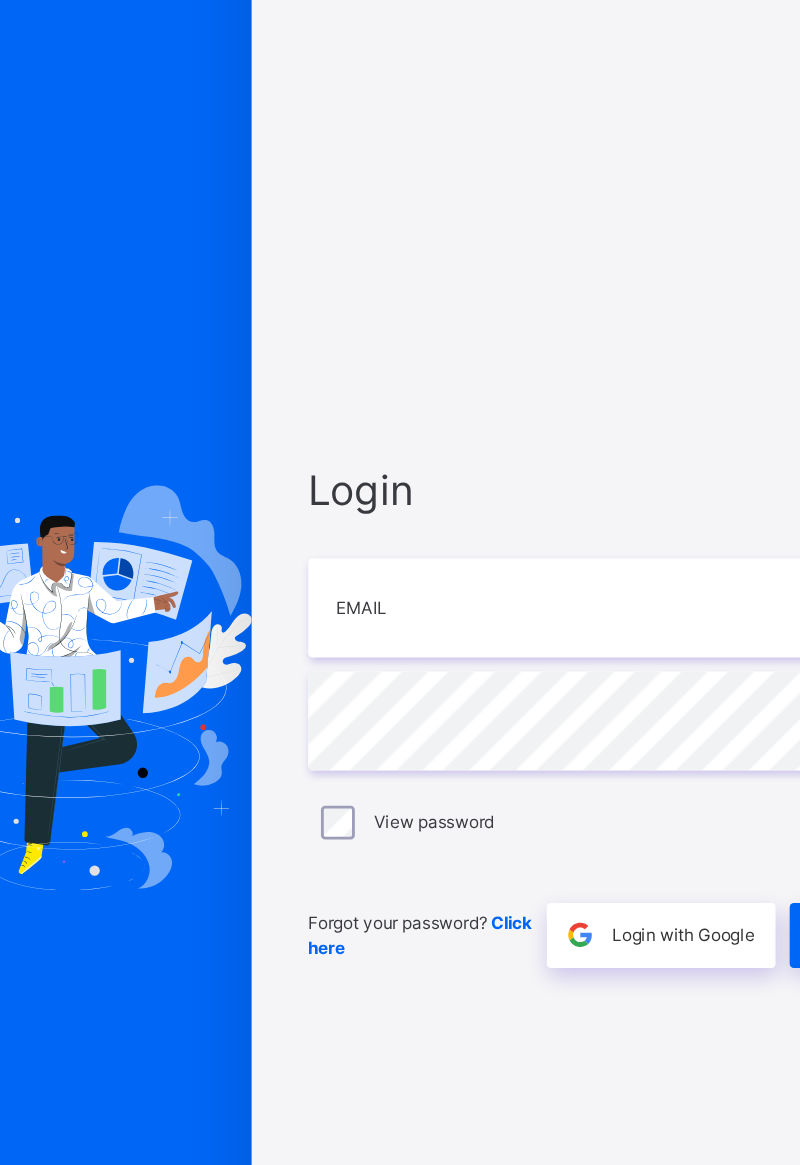 click on "Chancellors School Login Email Password View password Forgot your password?   Click here Login with Google Login   Help       Privacy Policy" at bounding box center [533, 582] 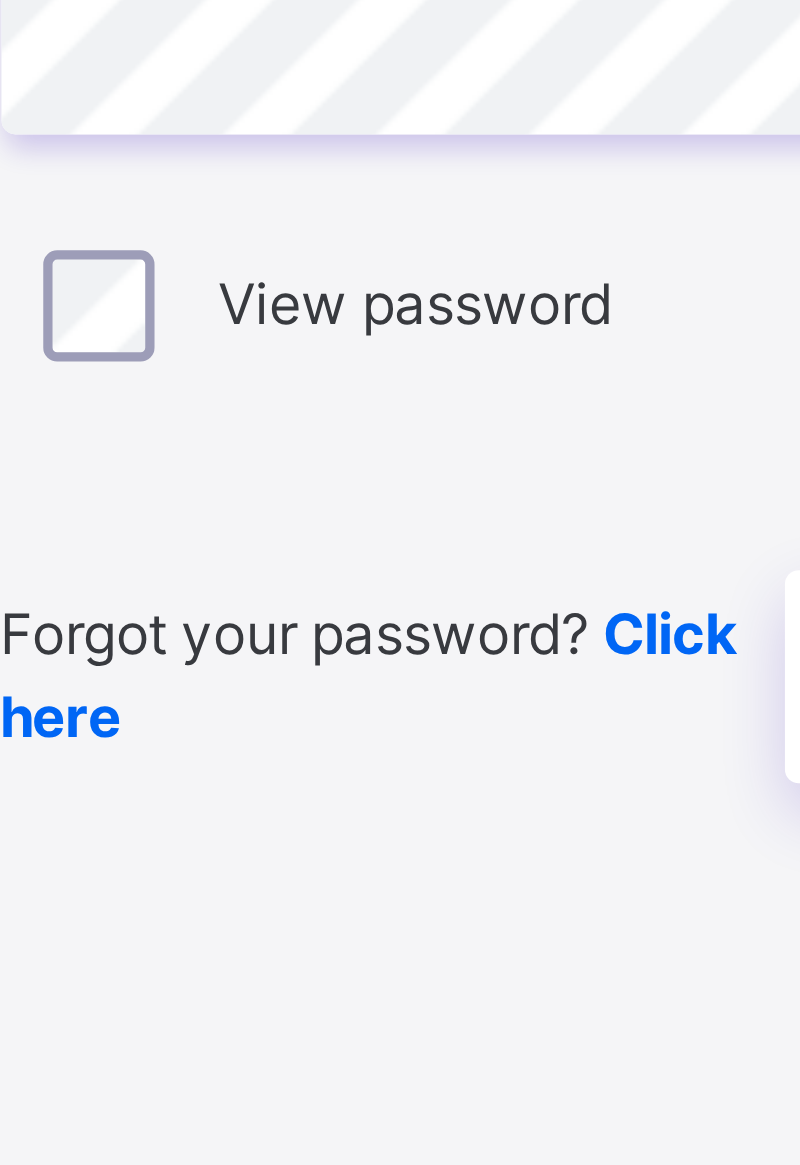 click on "View password" at bounding box center [396, 678] 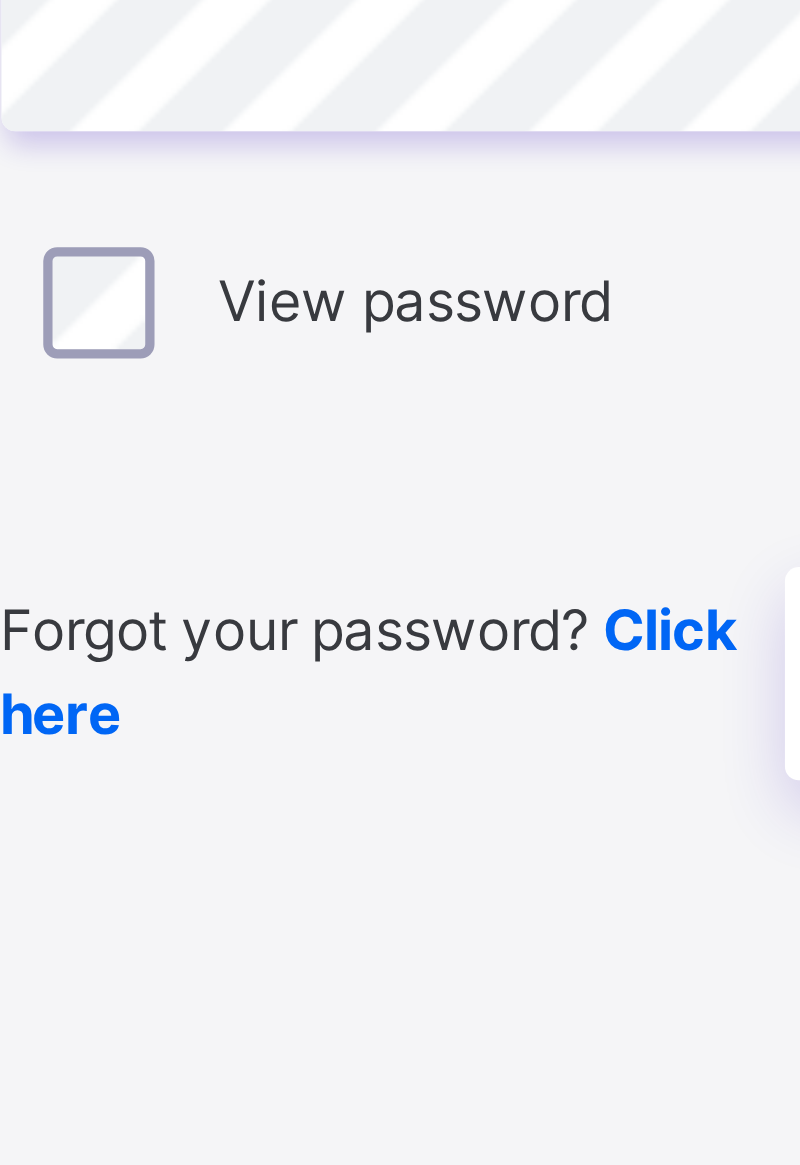 click on "View password" at bounding box center [396, 678] 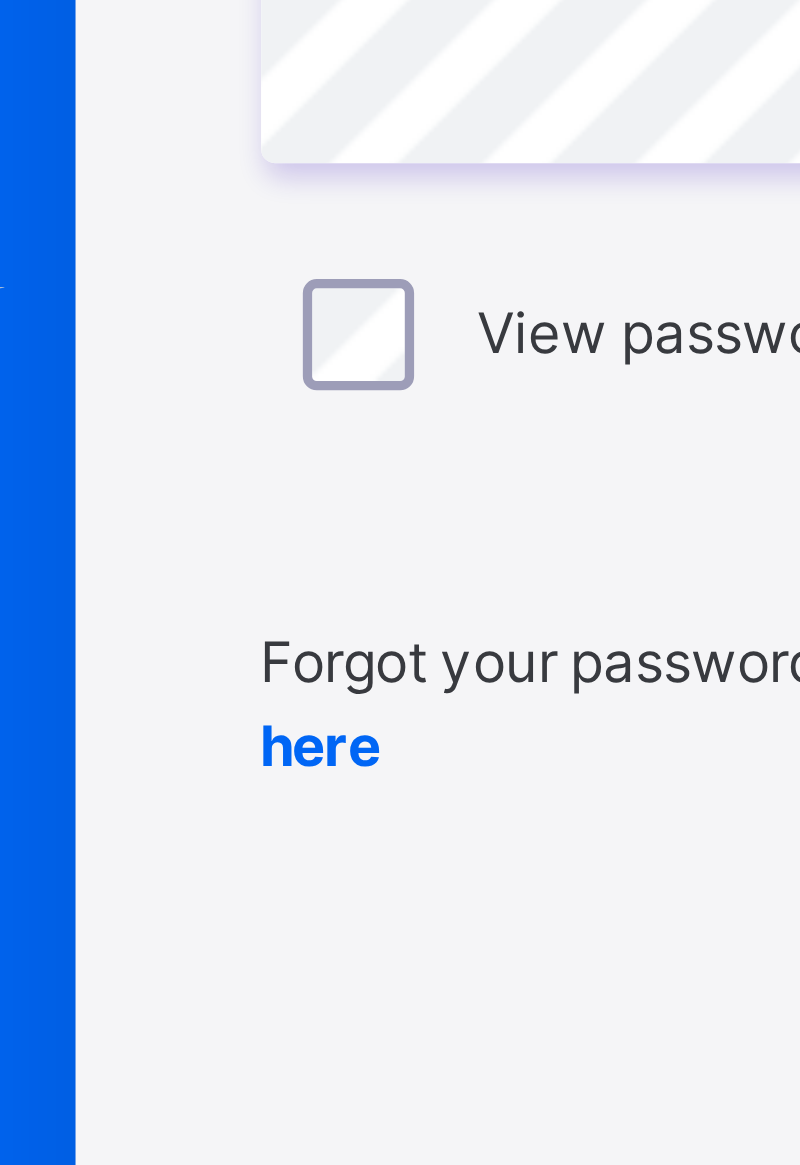 click on "Forgot your password?   Click here" at bounding box center [386, 758] 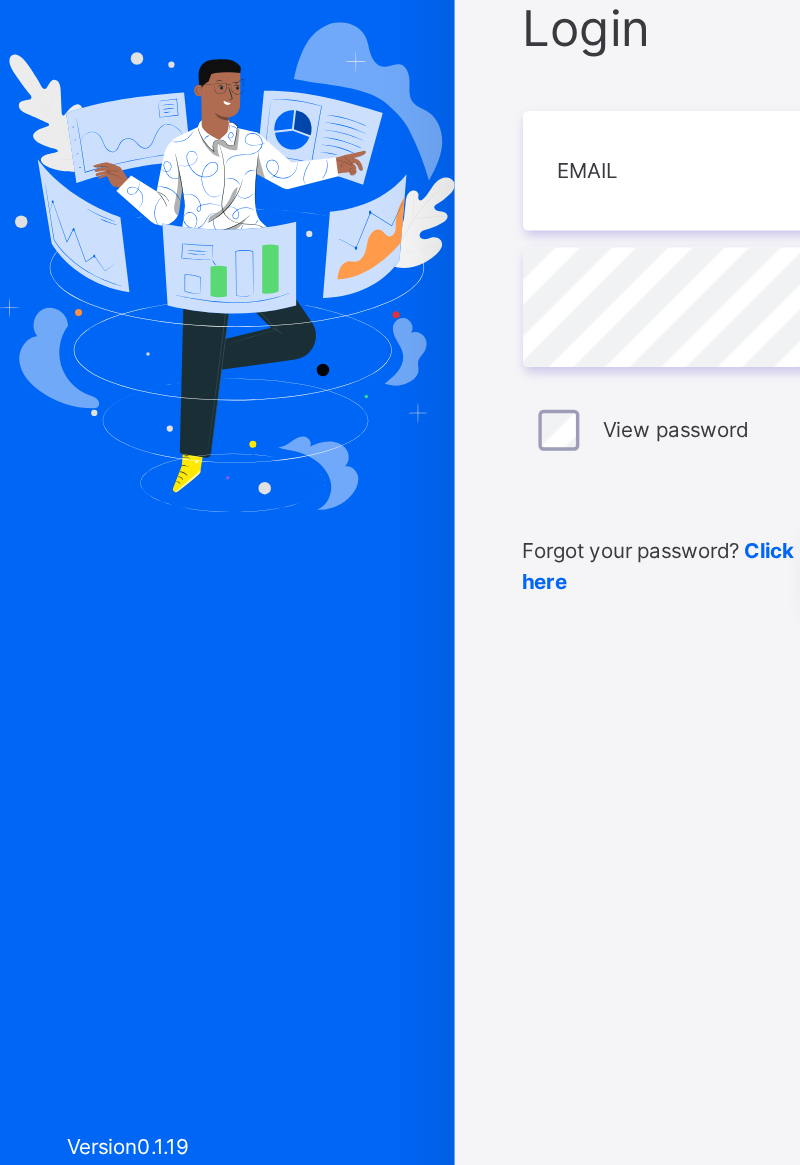 click at bounding box center (133, 582) 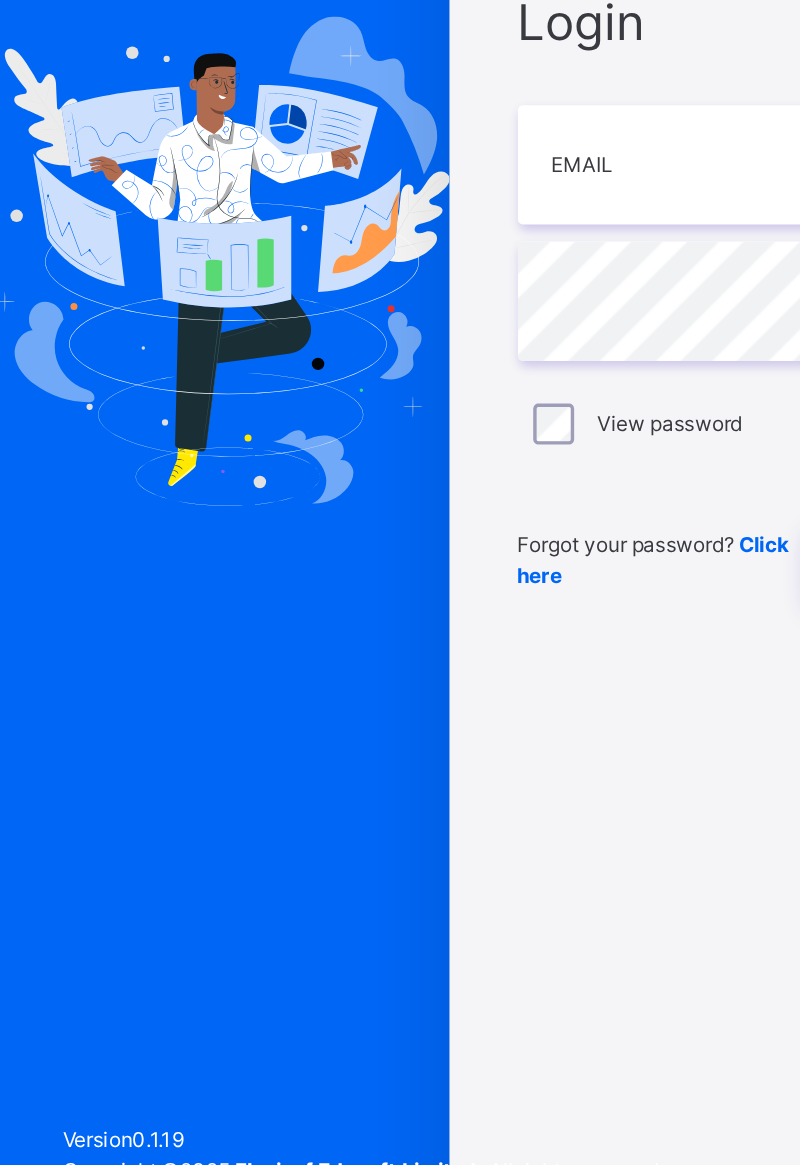 click on "Login Email Password View password Forgot your password?   Click here Login with Google Login" at bounding box center (533, 601) 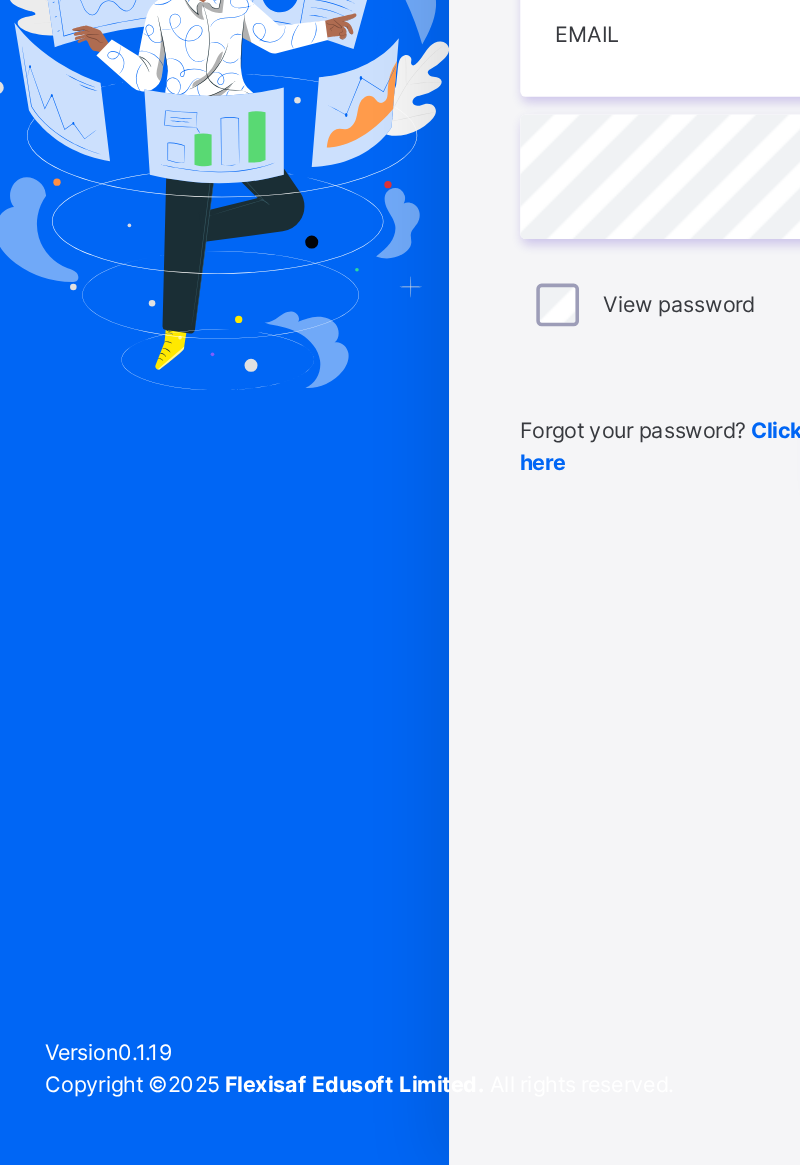 click at bounding box center (133, 582) 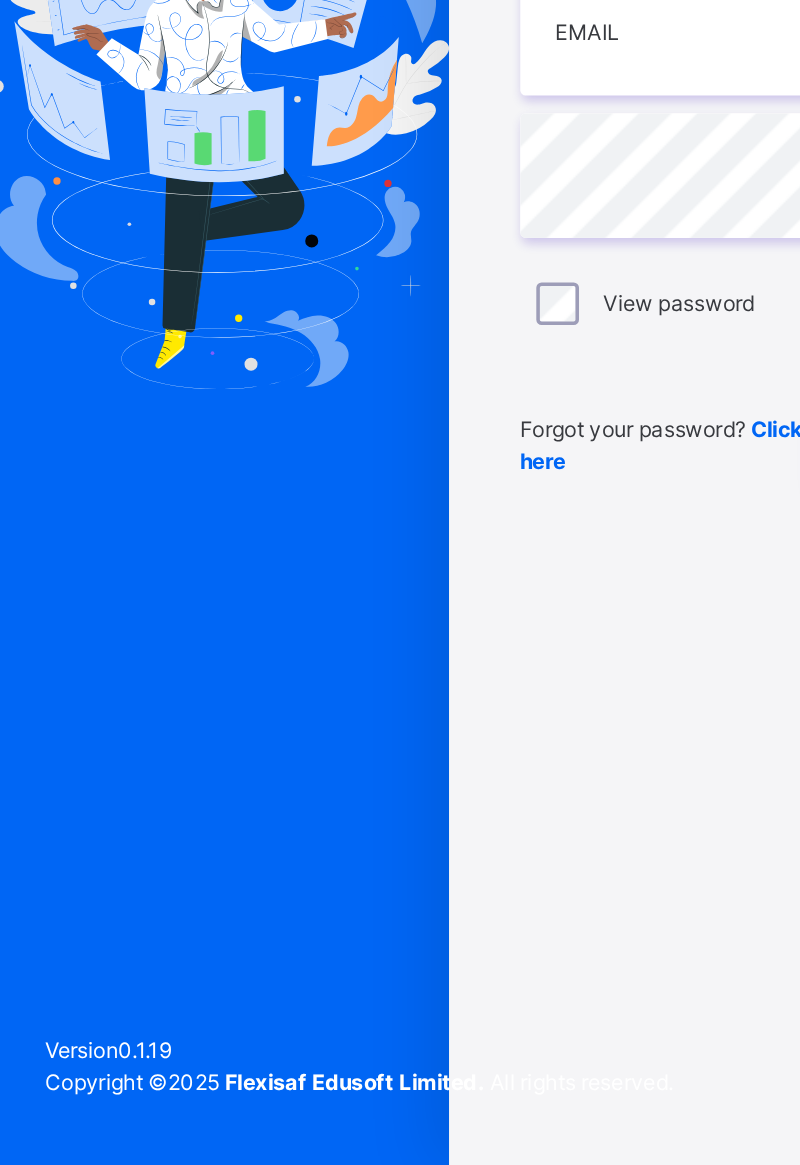 click on "Login Email Password View password Forgot your password?   Click here Login with Google Login" at bounding box center [533, 601] 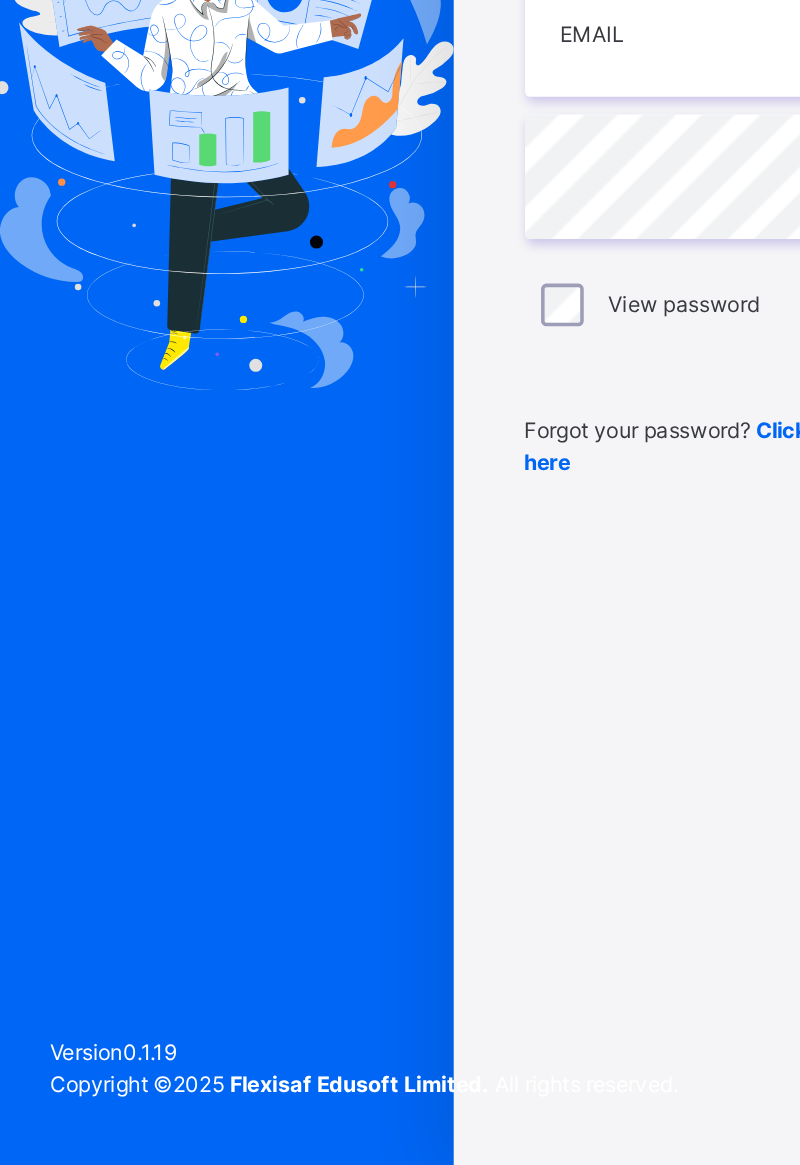 click at bounding box center [133, 582] 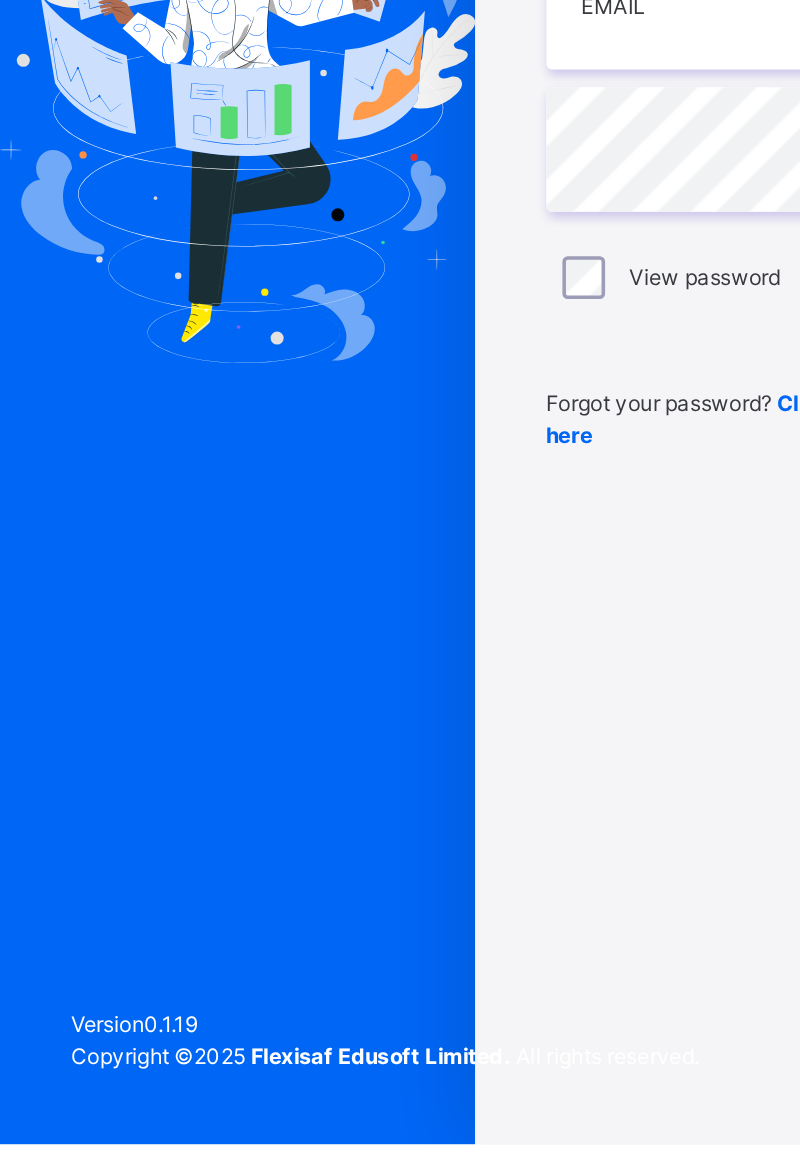 click on "Login Email Password View password Forgot your password?   Click here Login with Google Login" at bounding box center [533, 601] 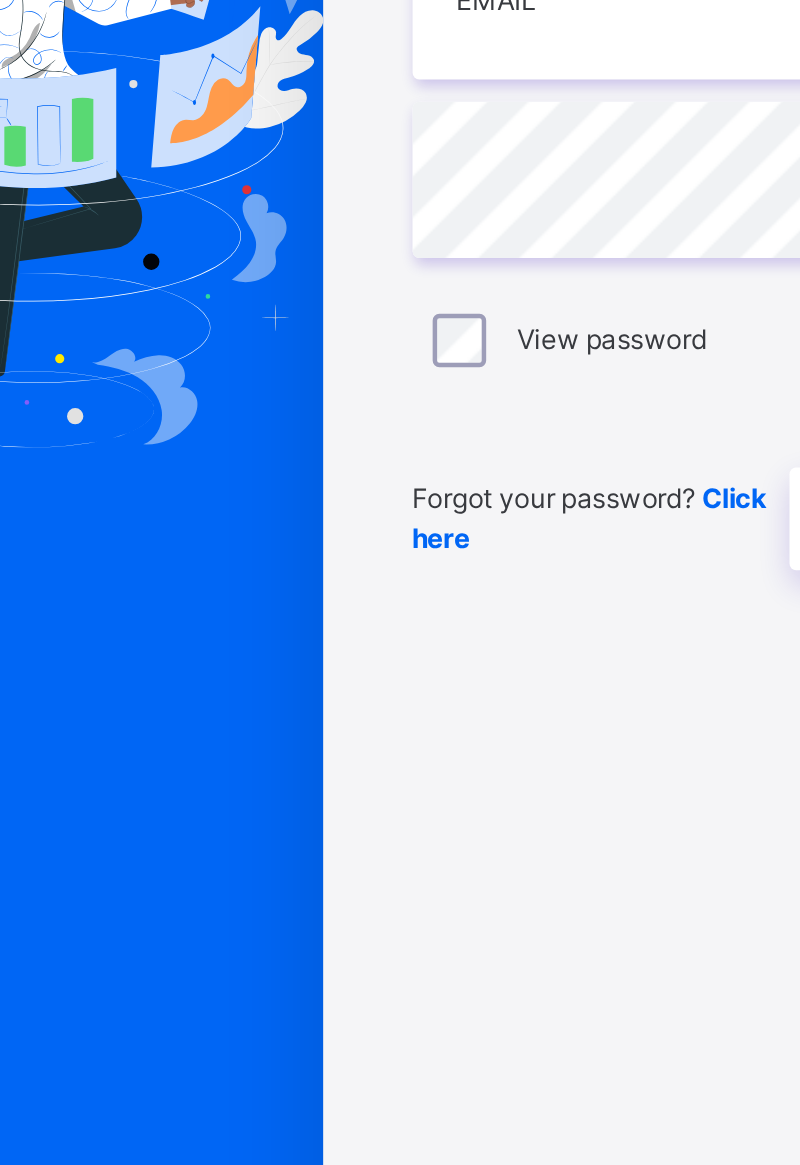 scroll, scrollTop: 53, scrollLeft: 0, axis: vertical 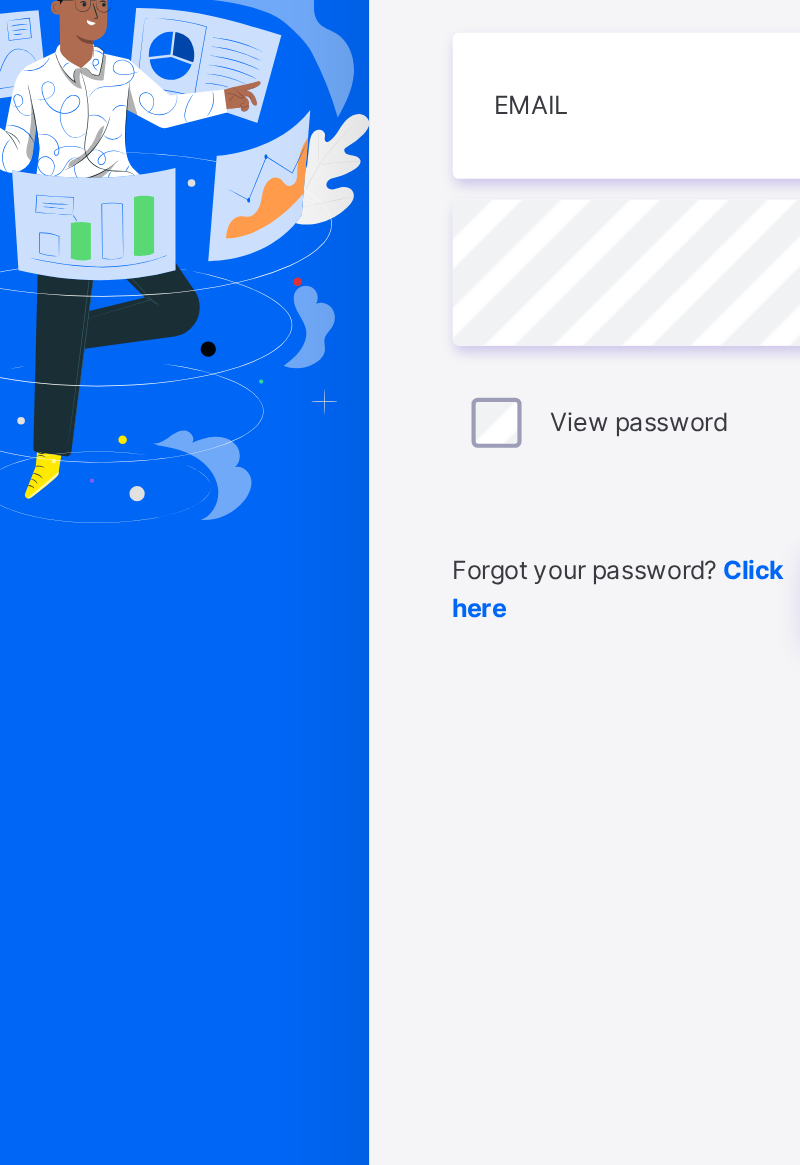click at bounding box center (133, 582) 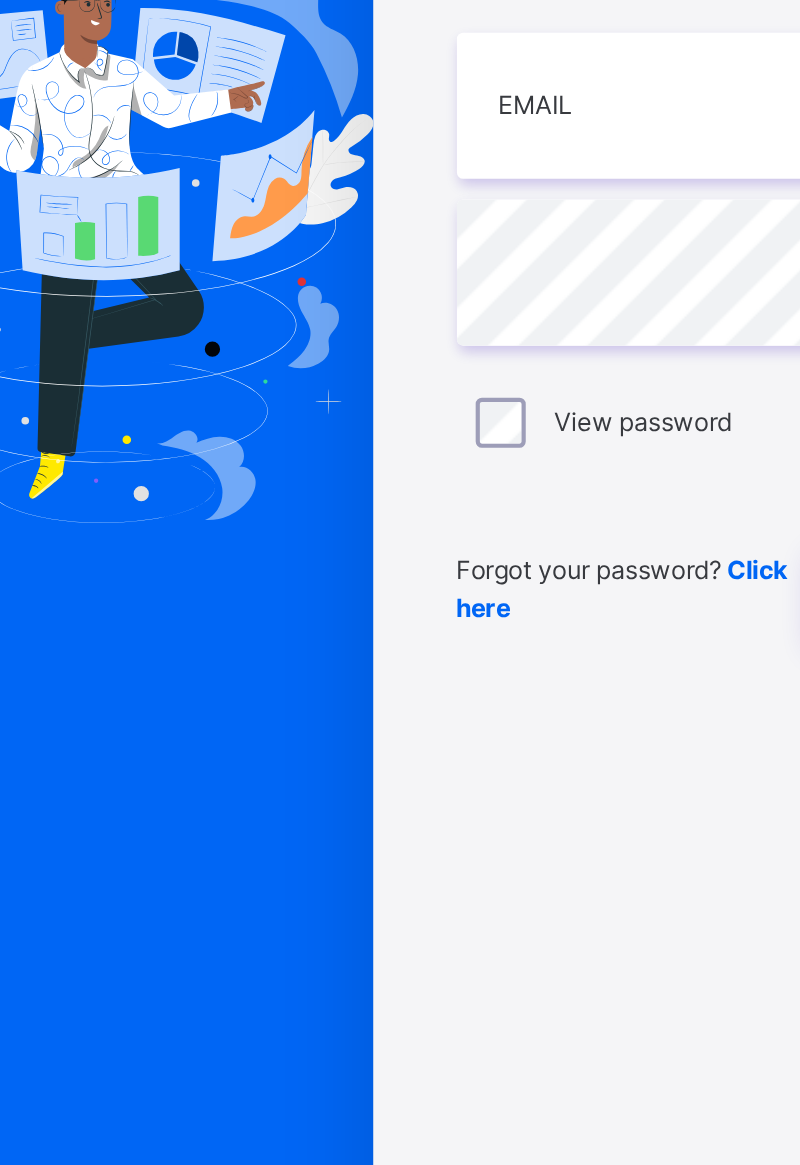 scroll, scrollTop: 53, scrollLeft: 0, axis: vertical 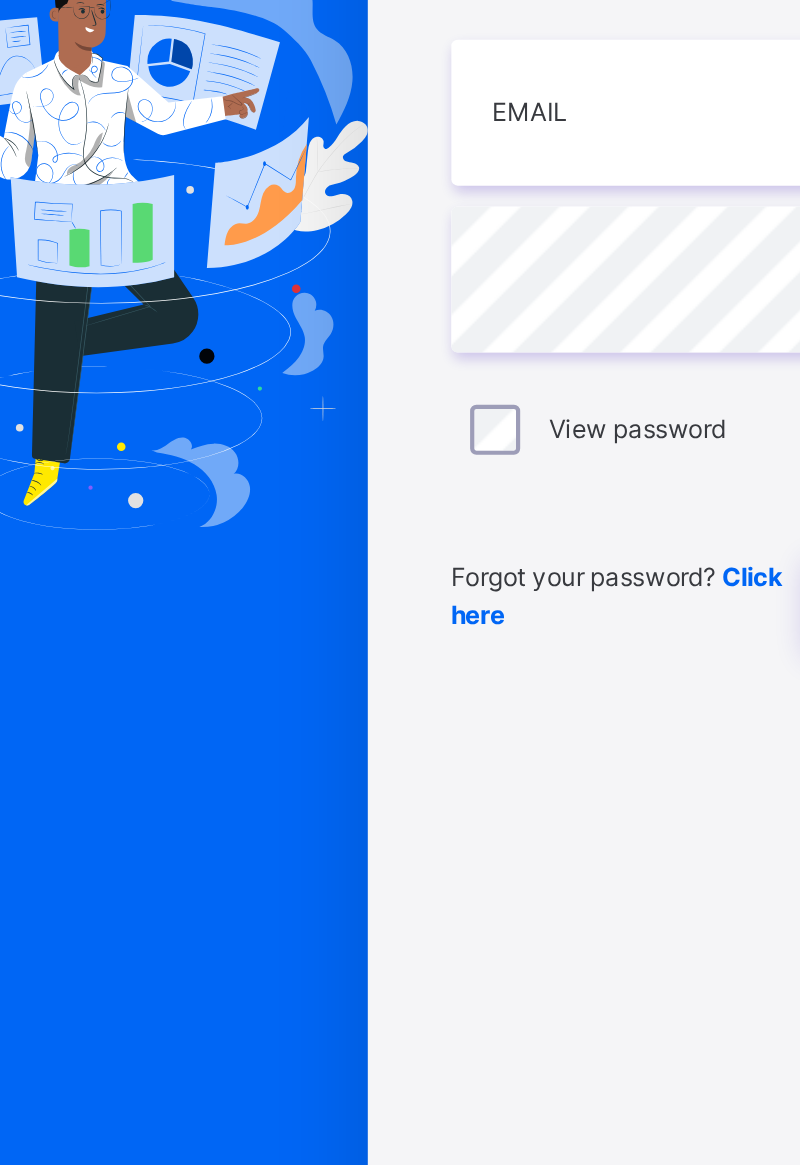 click at bounding box center [133, 582] 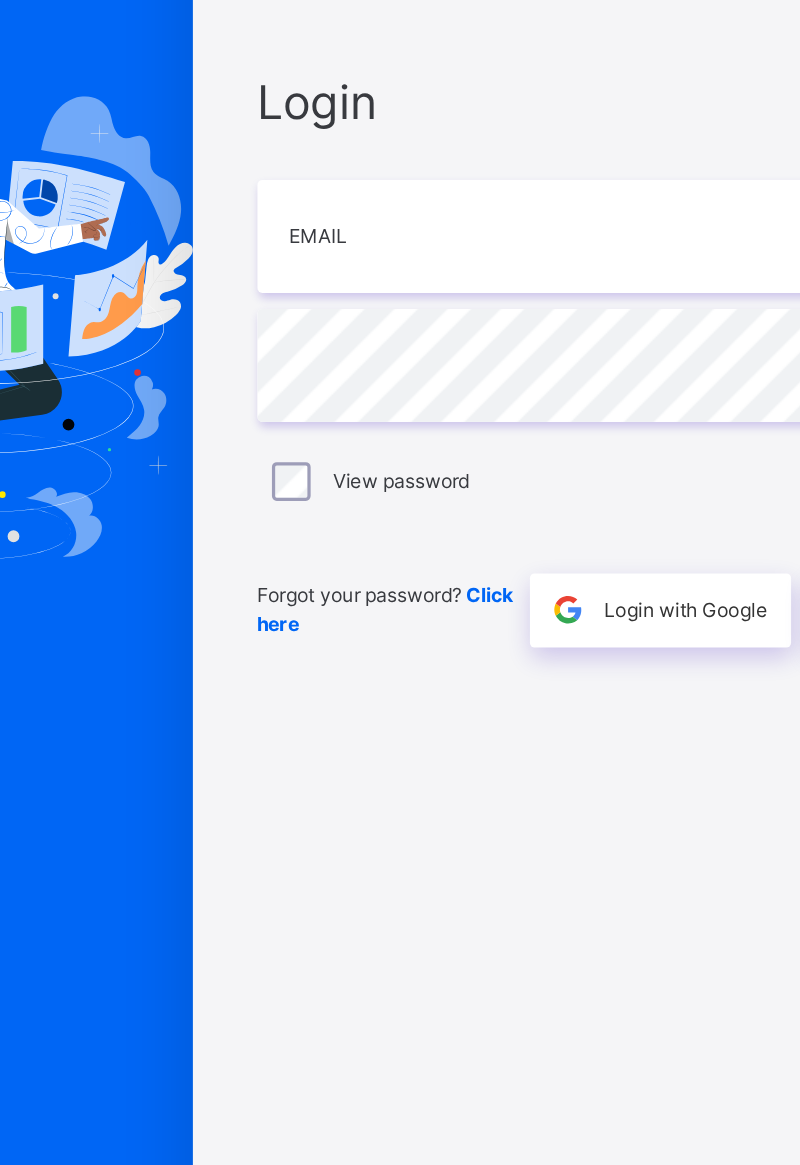scroll, scrollTop: 21, scrollLeft: 0, axis: vertical 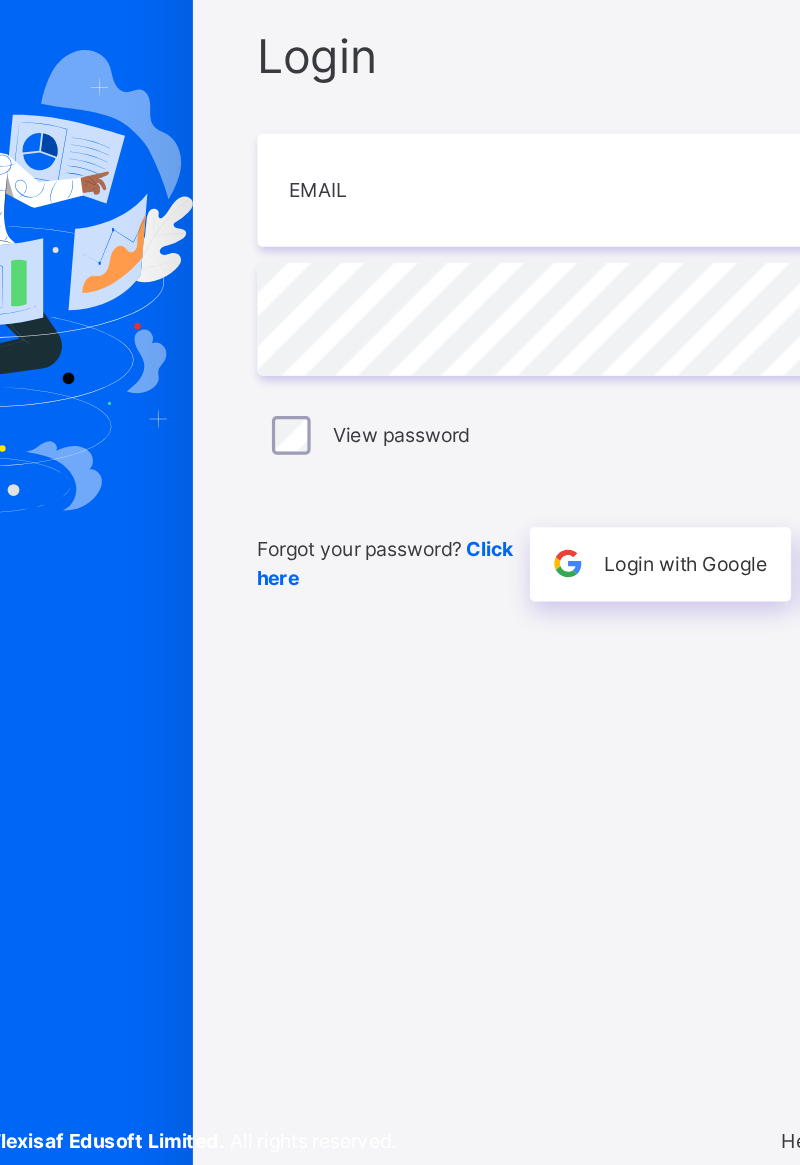 click on "Login Email Password View password Forgot your password?   Click here Login with Google Login" at bounding box center [533, 601] 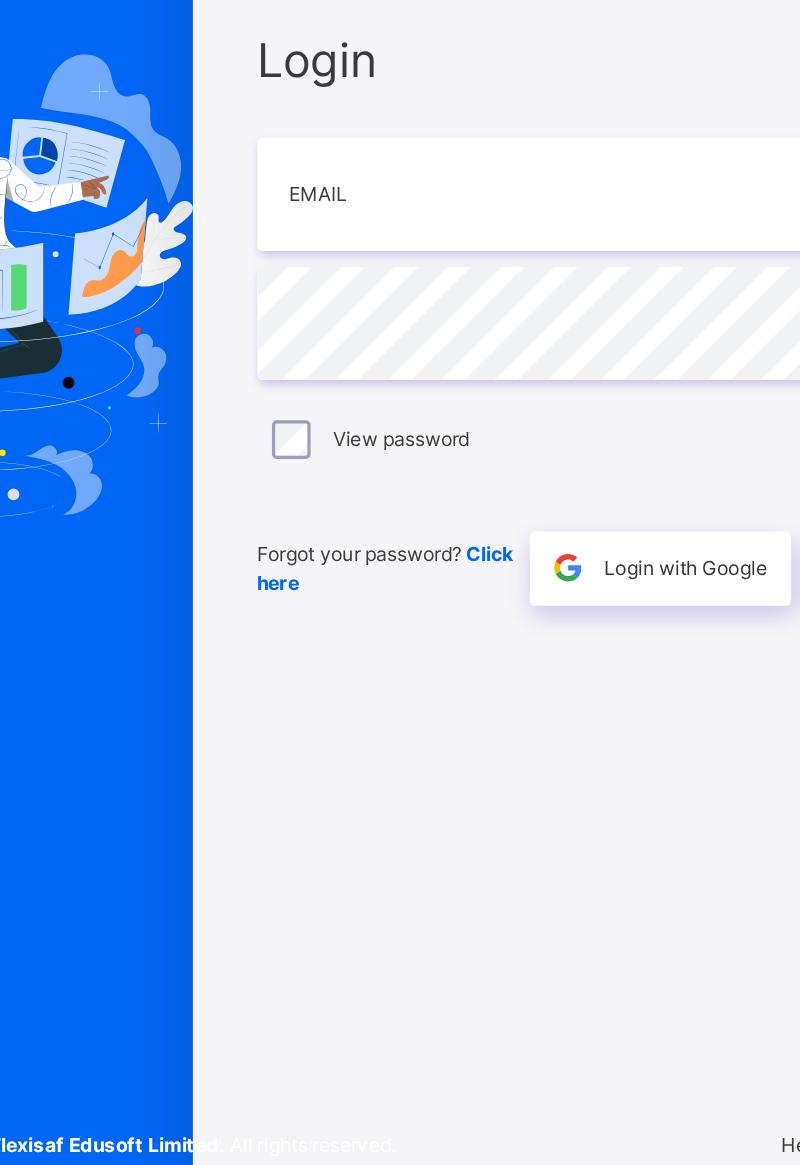 scroll, scrollTop: 21, scrollLeft: 0, axis: vertical 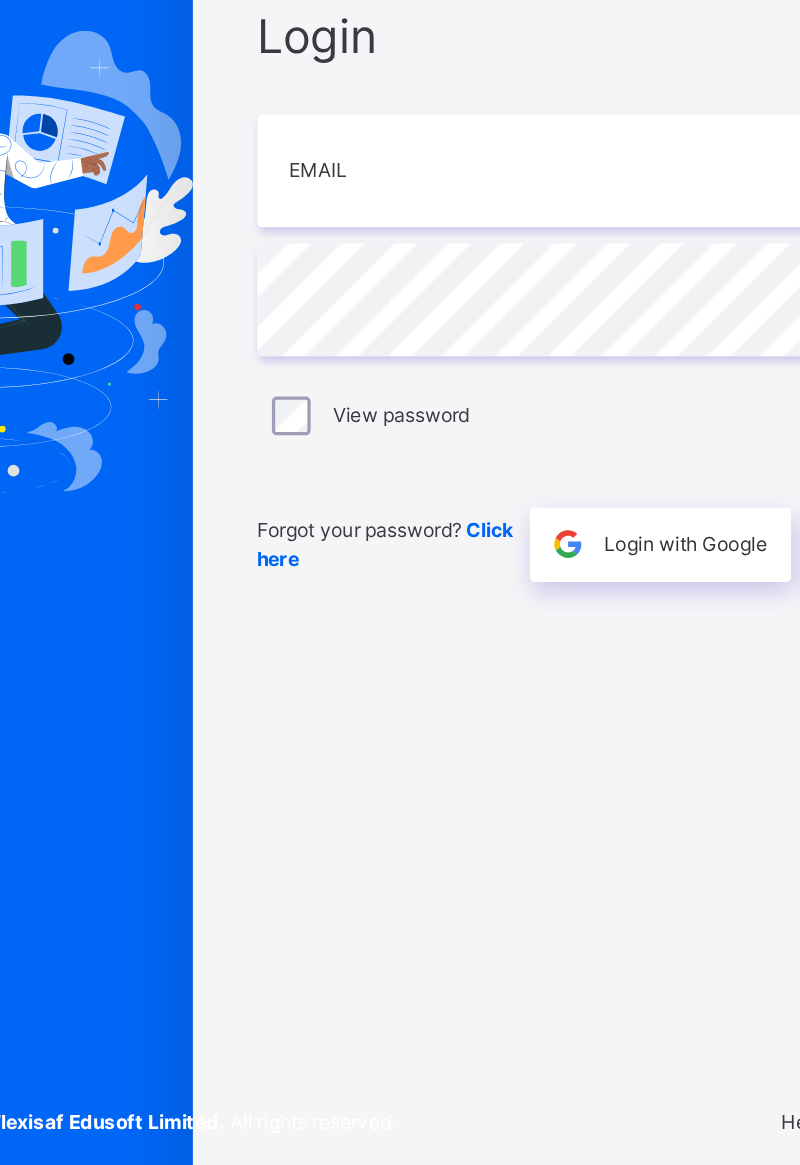 click on "Login Email Password View password Forgot your password?   Click here Login with Google Login" at bounding box center (533, 601) 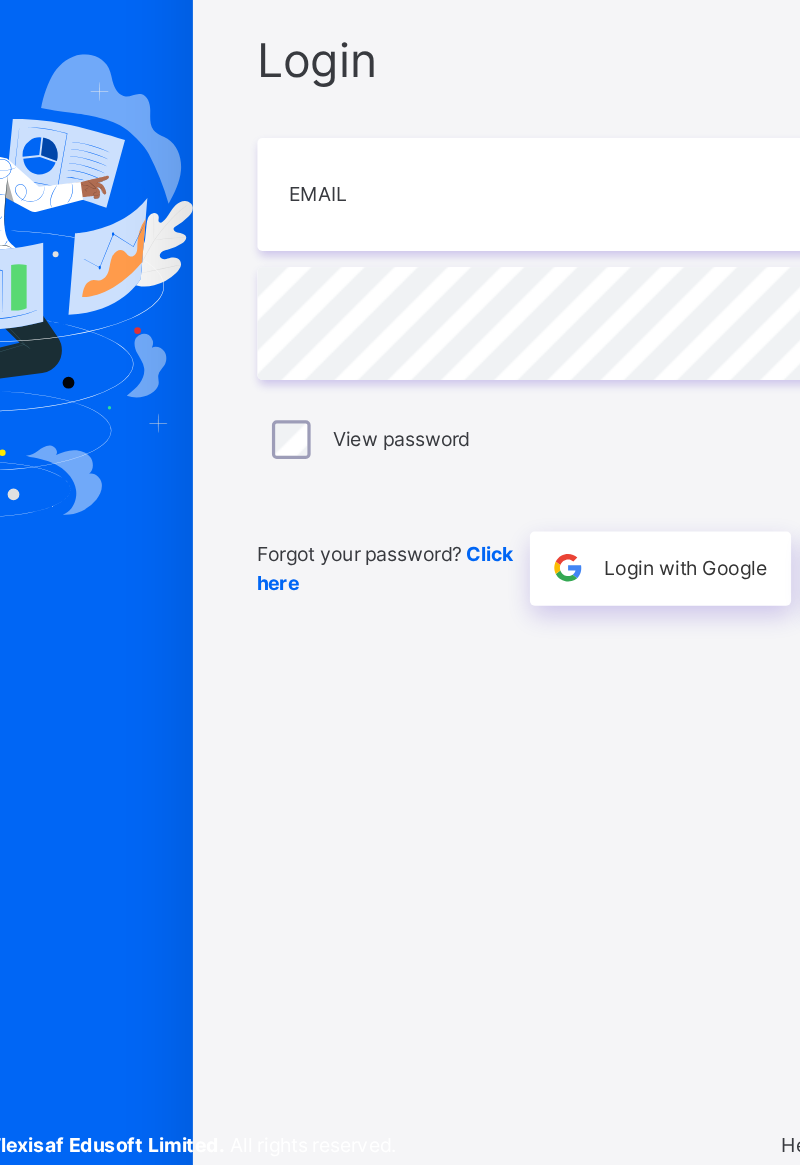 click on "Login Email Password View password Forgot your password?   Click here Login with Google Login" at bounding box center [533, 601] 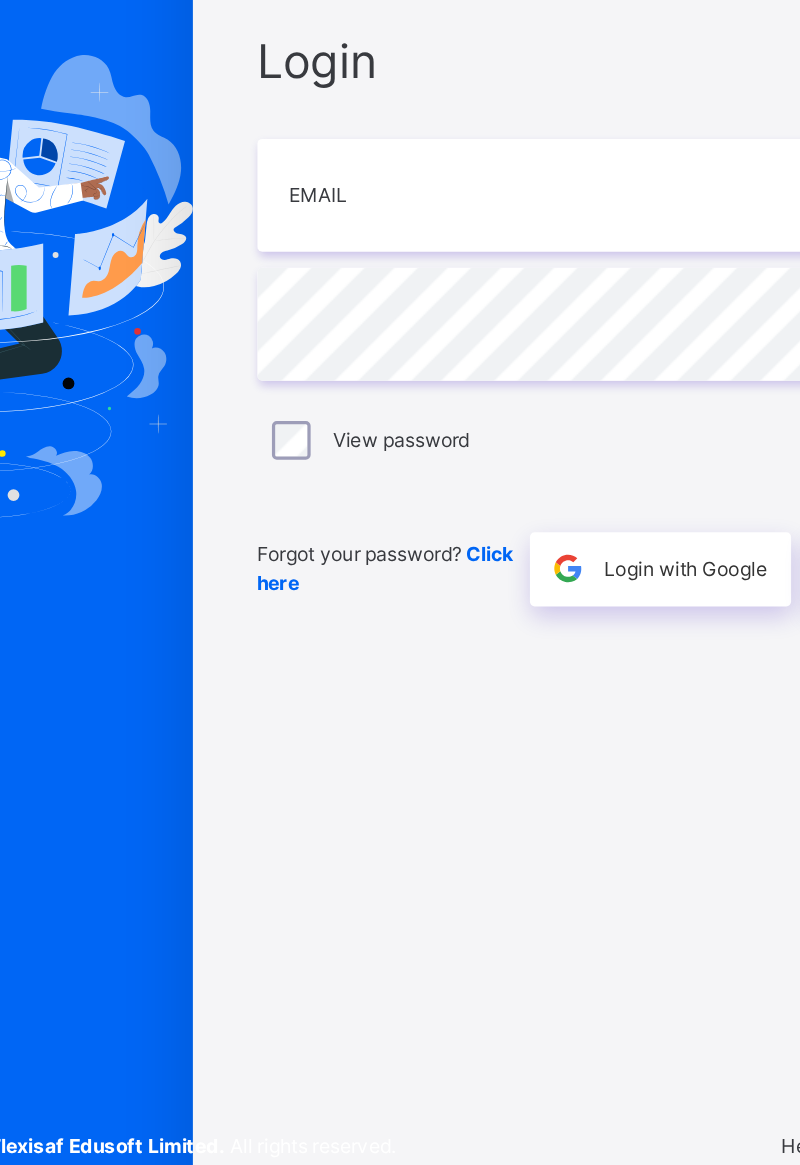 click on "Login Email Password View password Forgot your password?   Click here Login with Google Login" at bounding box center [533, 601] 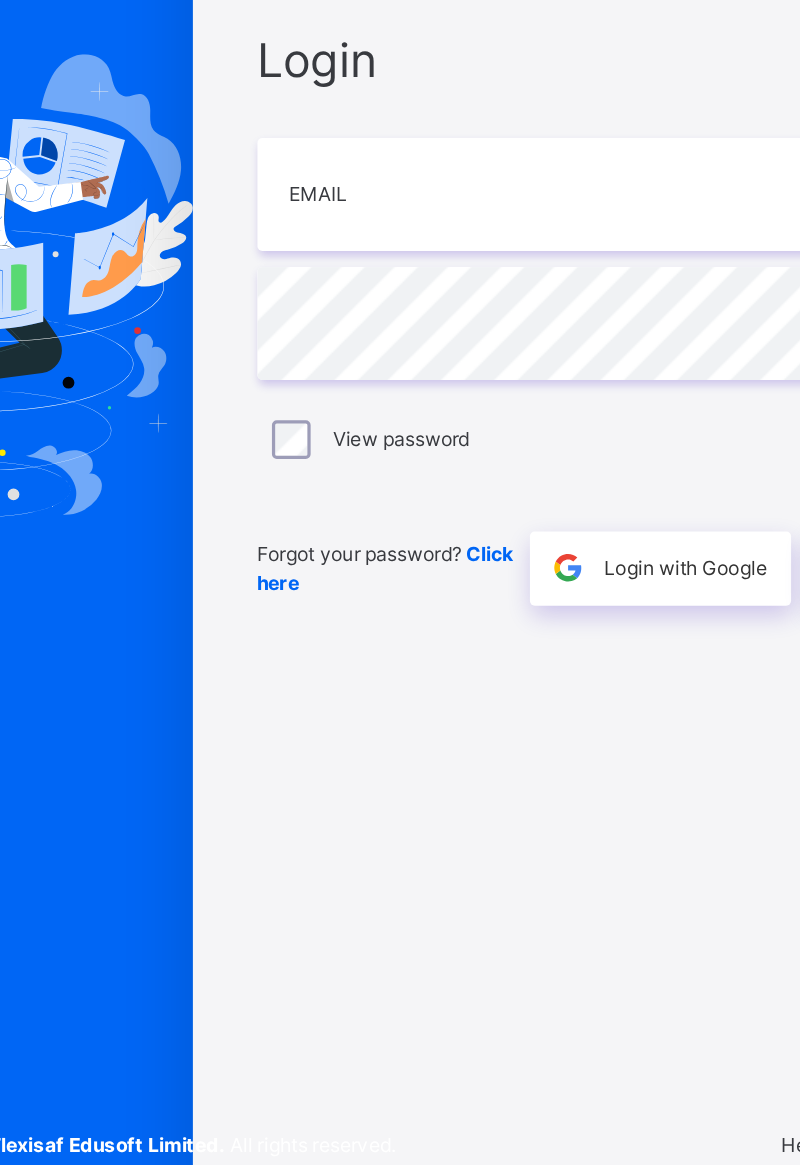 click on "Login Email Password View password Forgot your password?   Click here Login with Google Login" at bounding box center [533, 601] 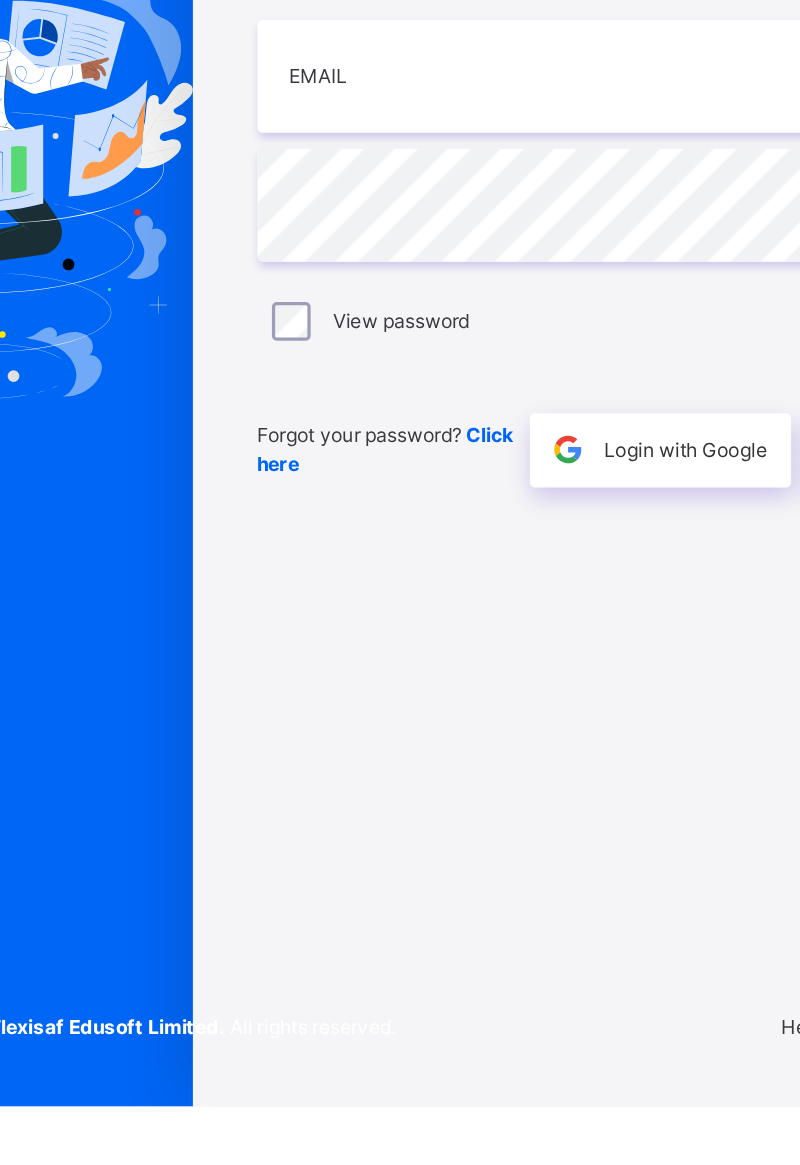 click on "Login Email Password View password Forgot your password?   Click here Login with Google Login" at bounding box center [533, 601] 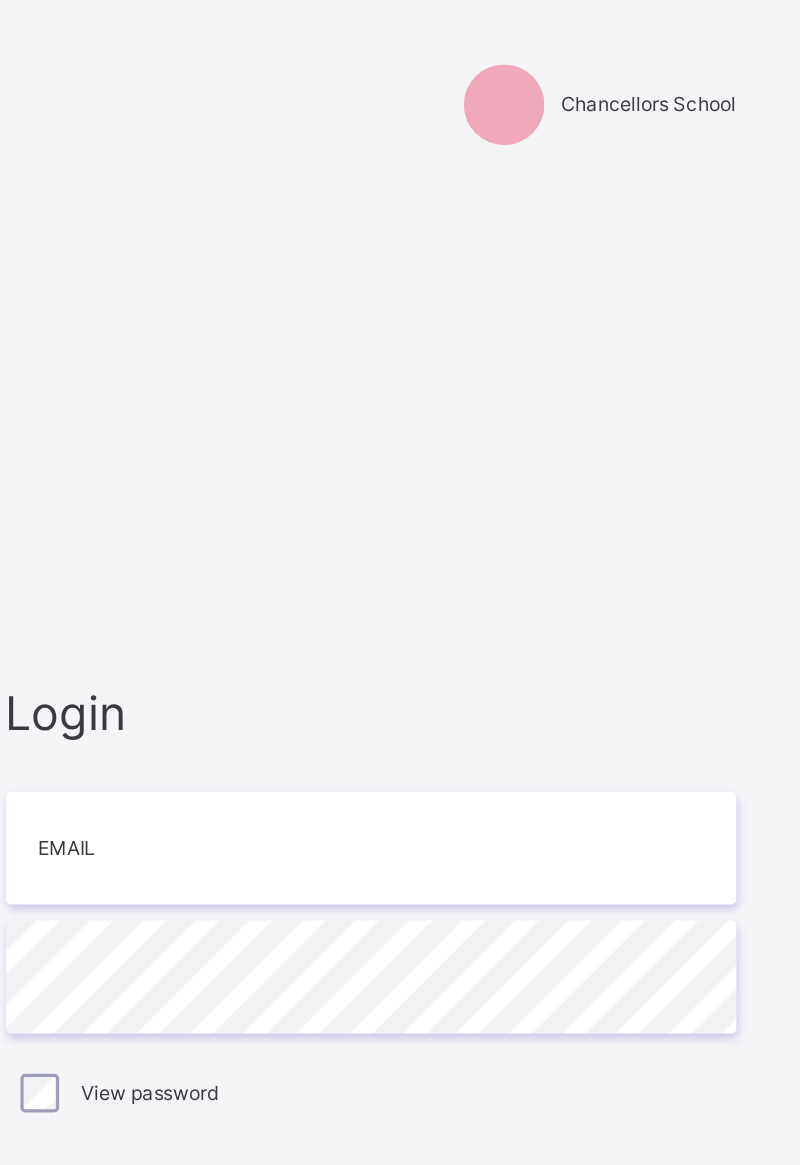 scroll, scrollTop: 0, scrollLeft: 0, axis: both 